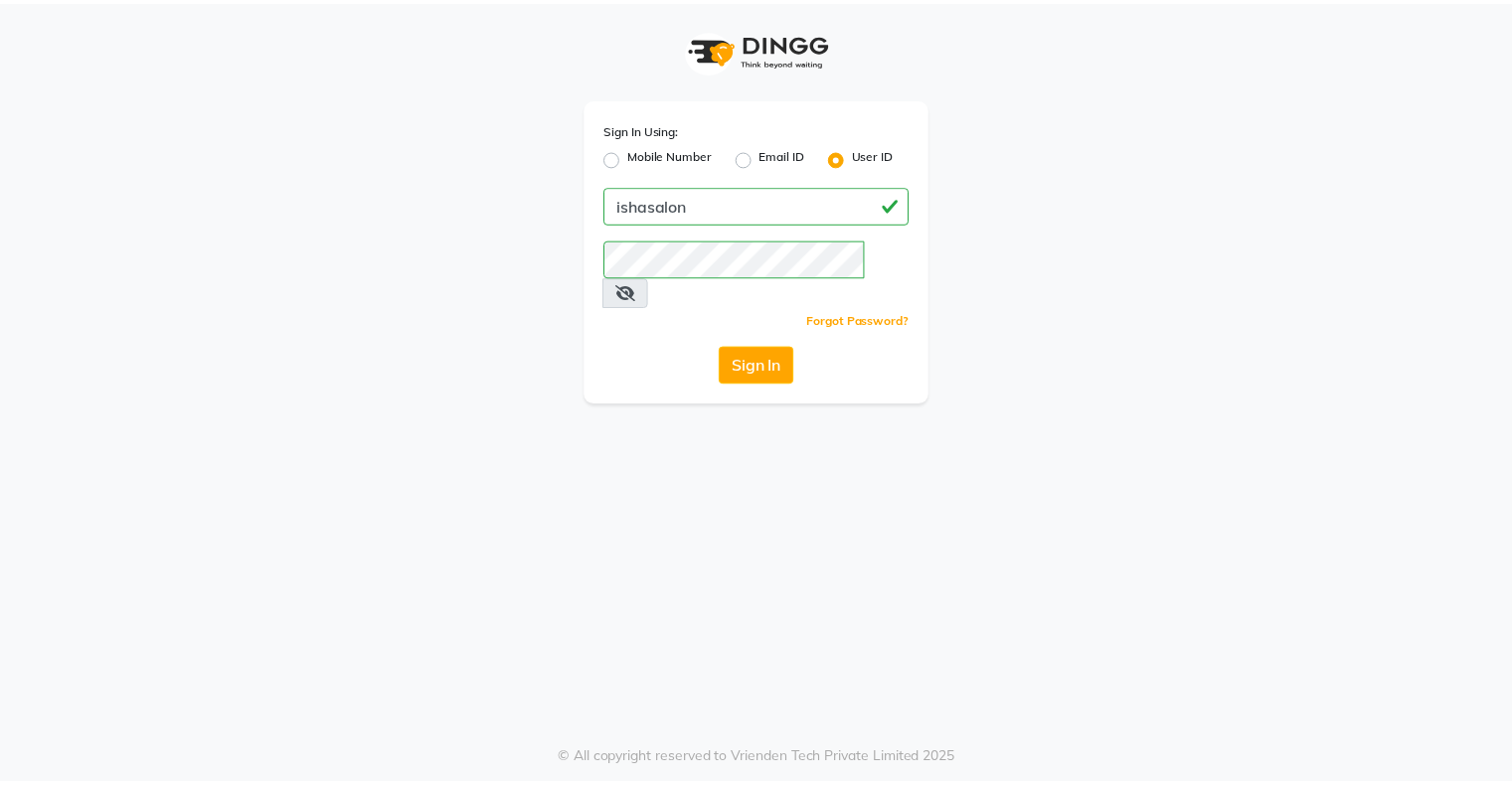 scroll, scrollTop: 0, scrollLeft: 0, axis: both 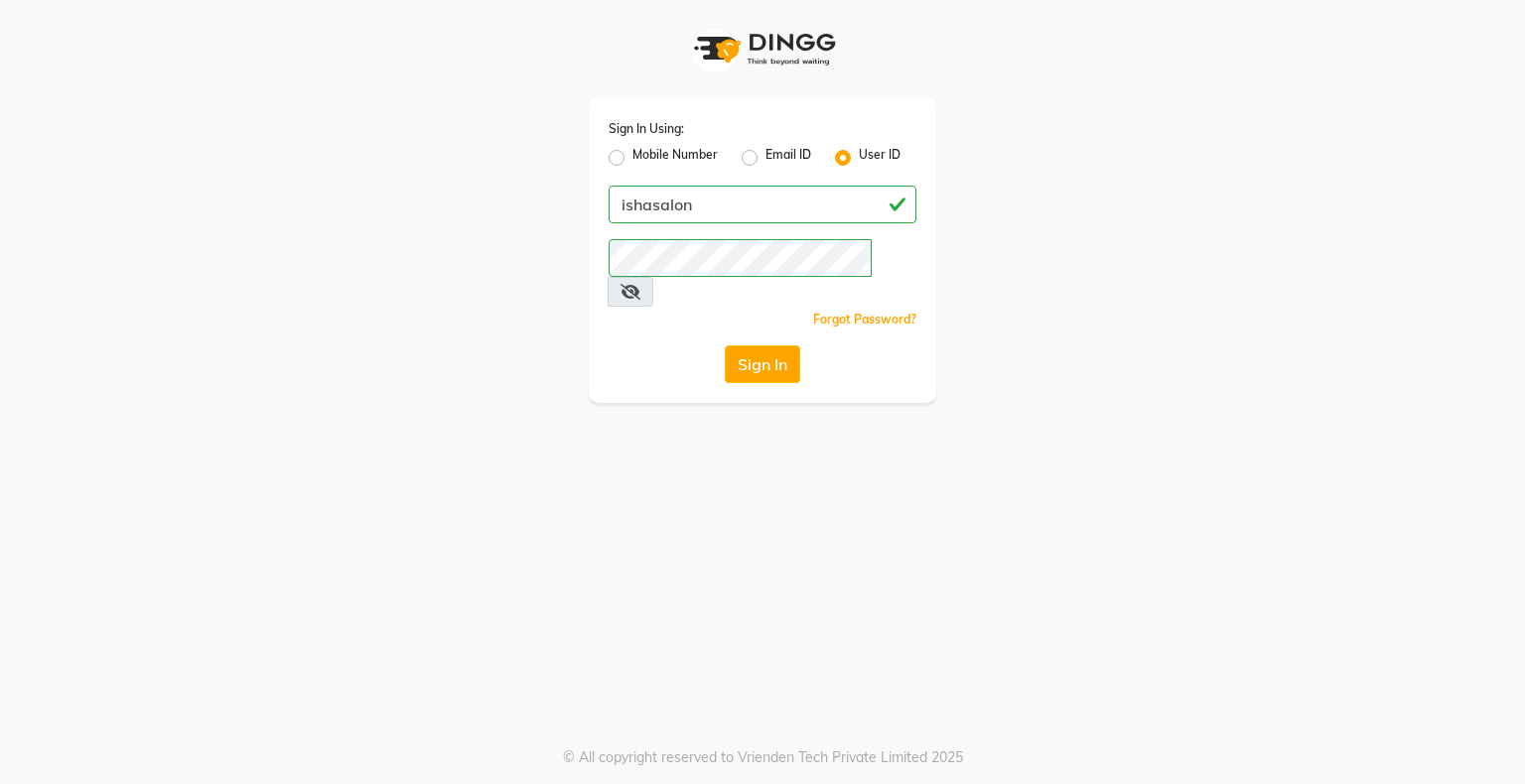 click on "Sign In" 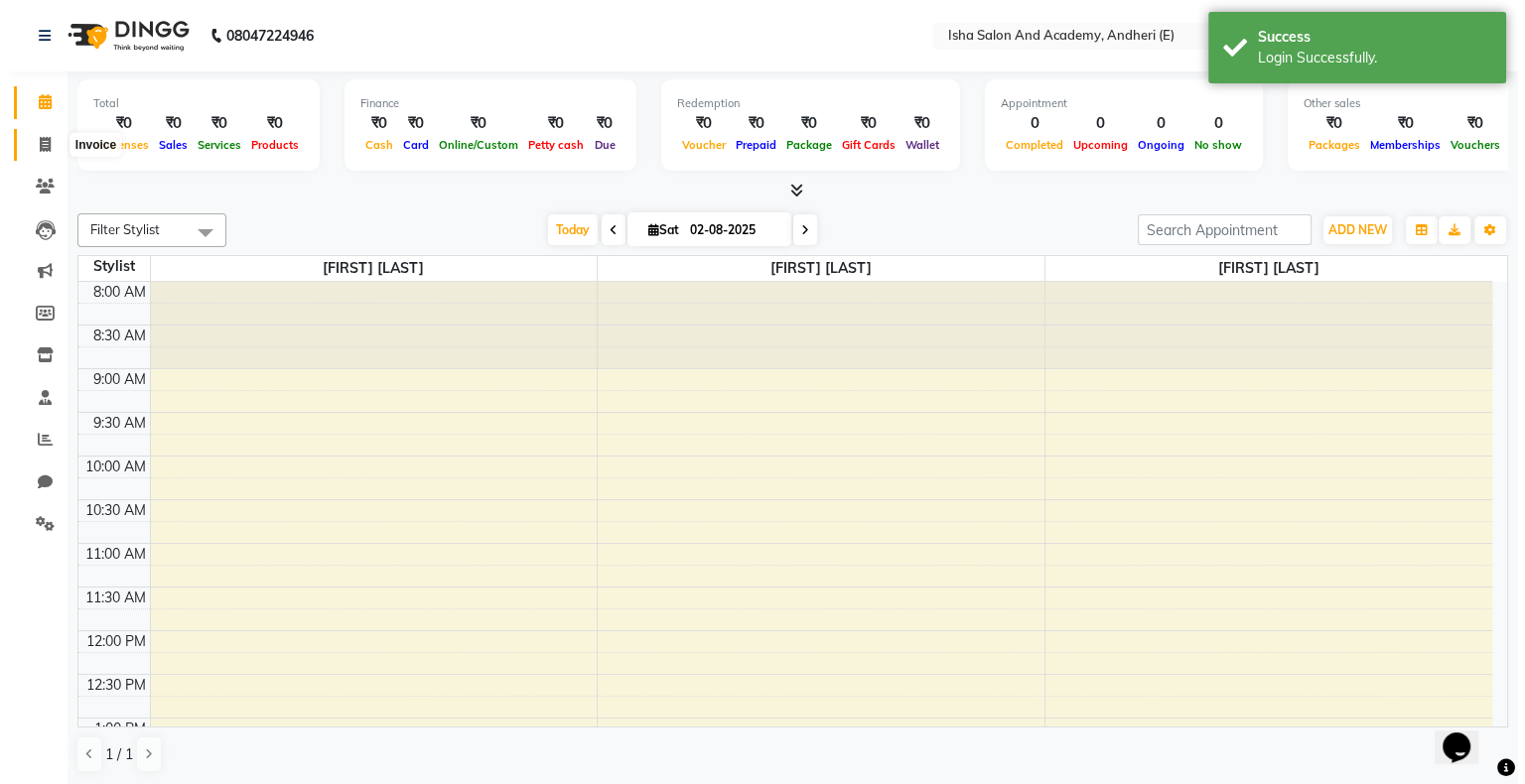scroll, scrollTop: 0, scrollLeft: 0, axis: both 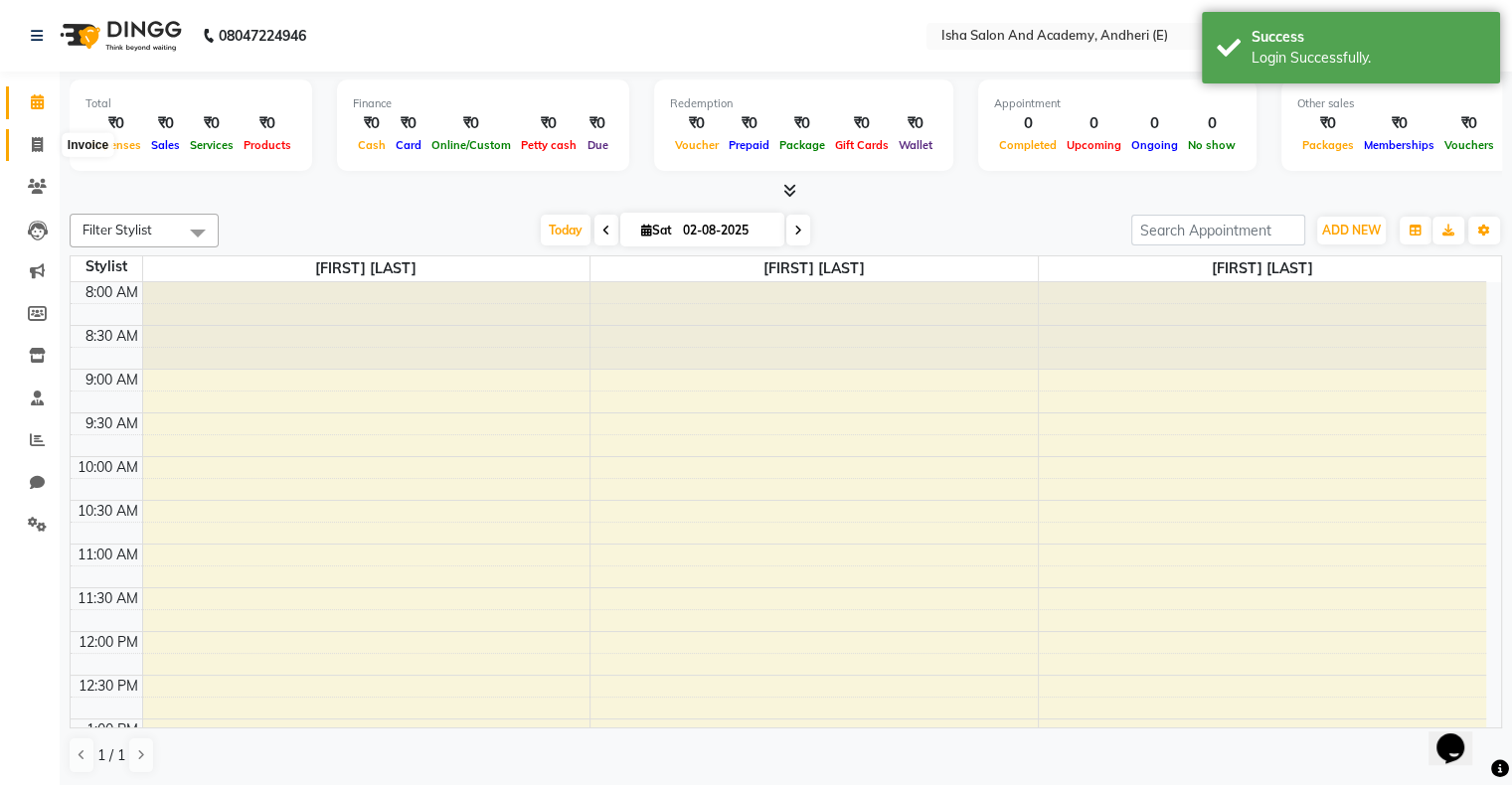 click 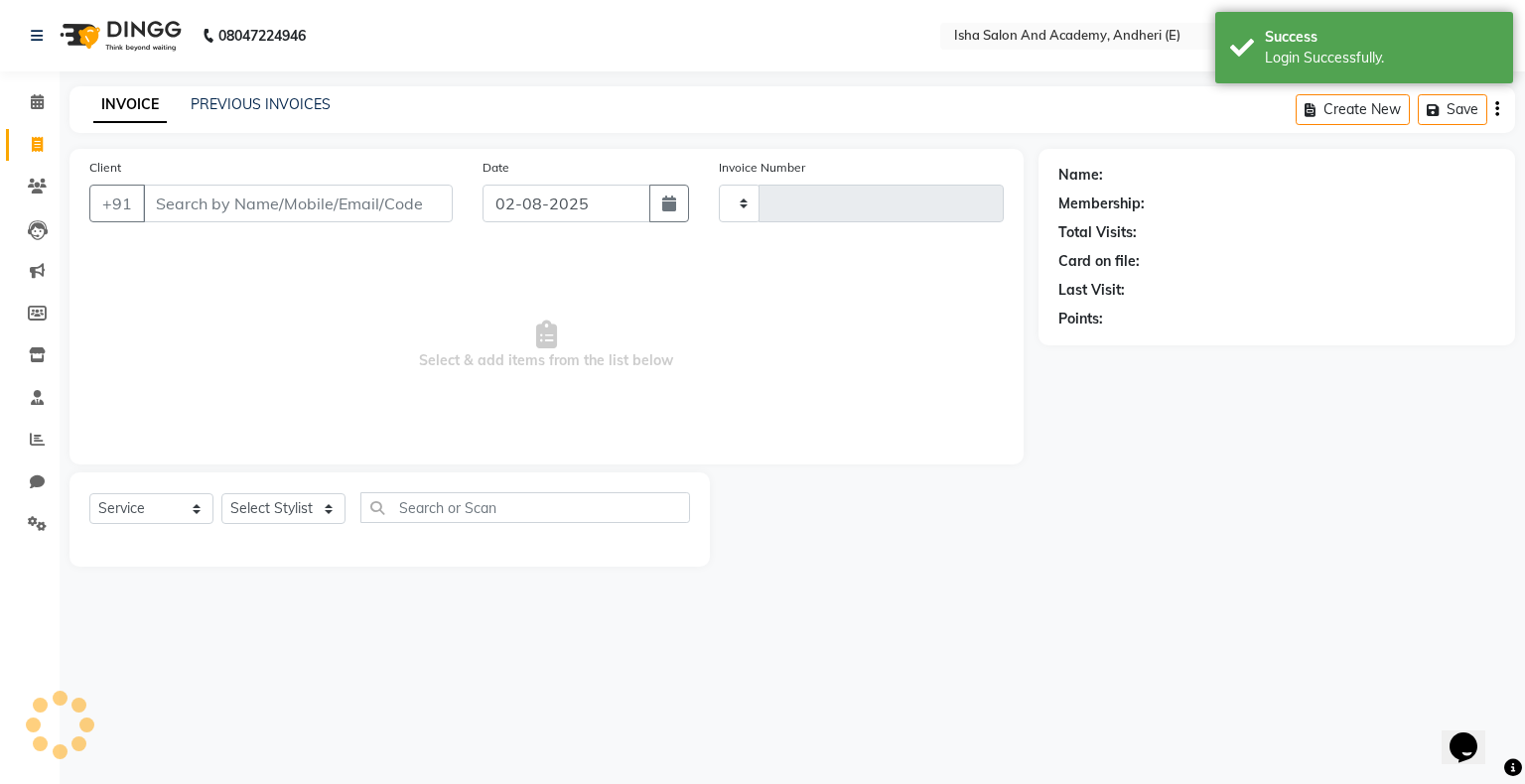 type on "0228" 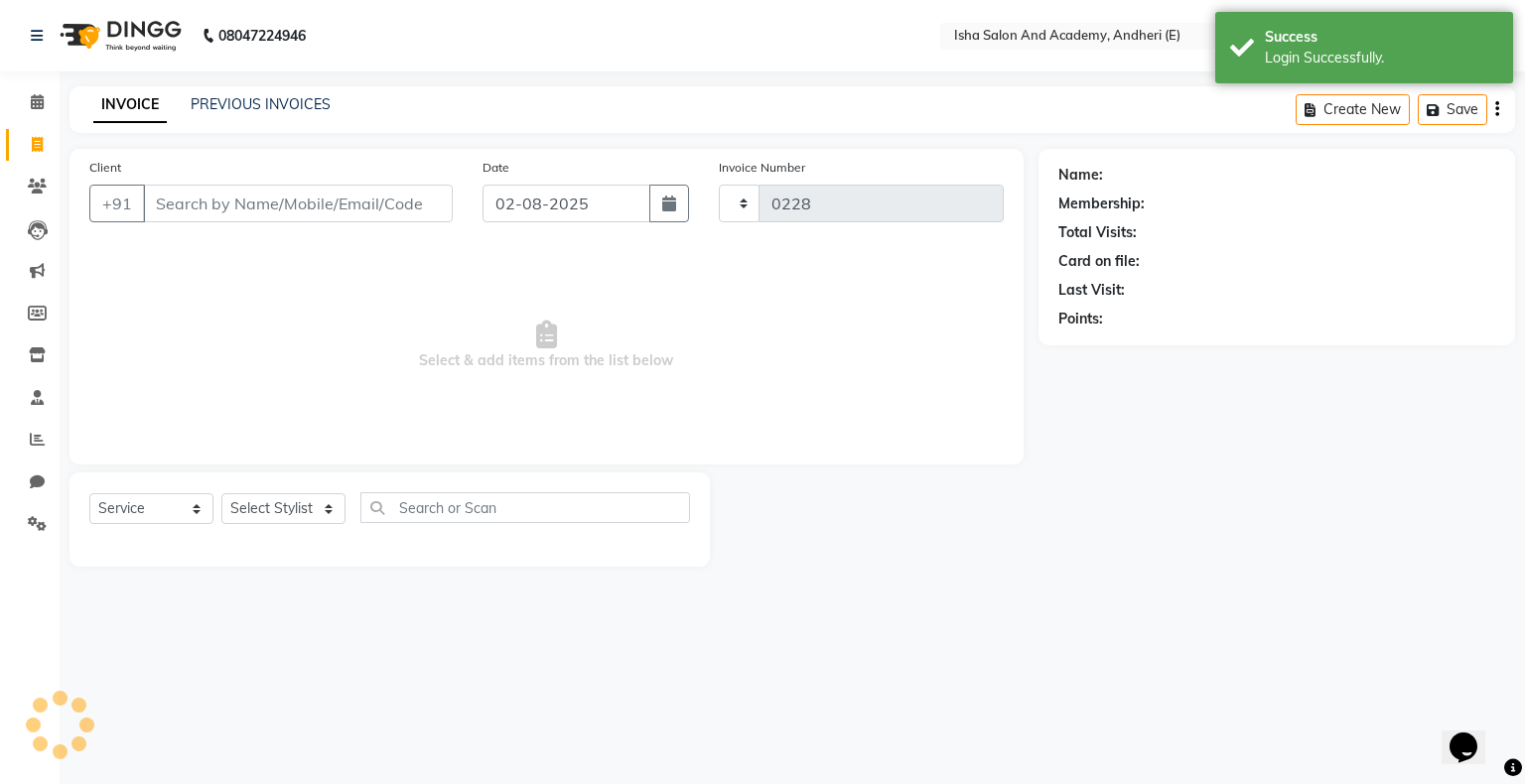 select on "8203" 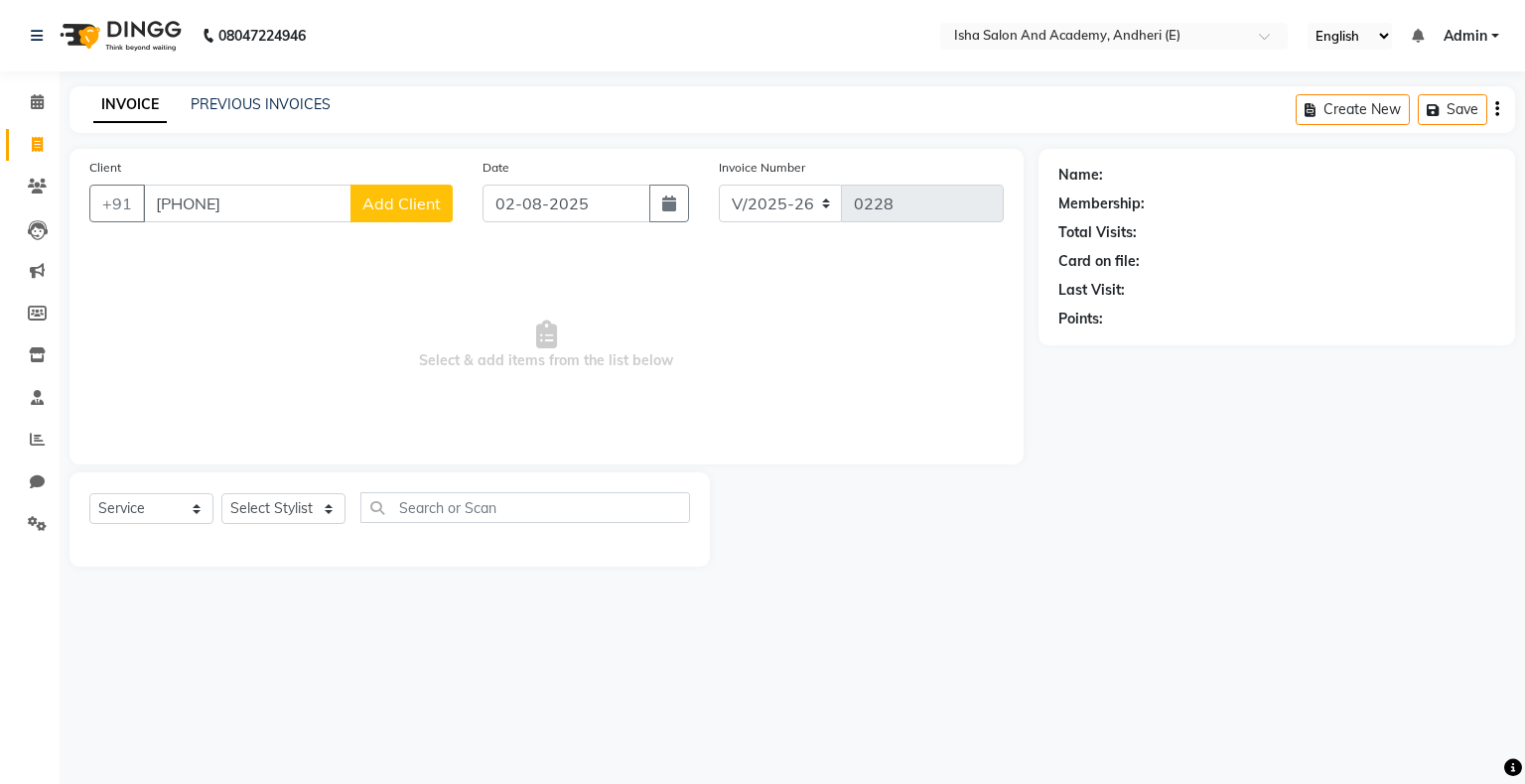 type on "9920417645" 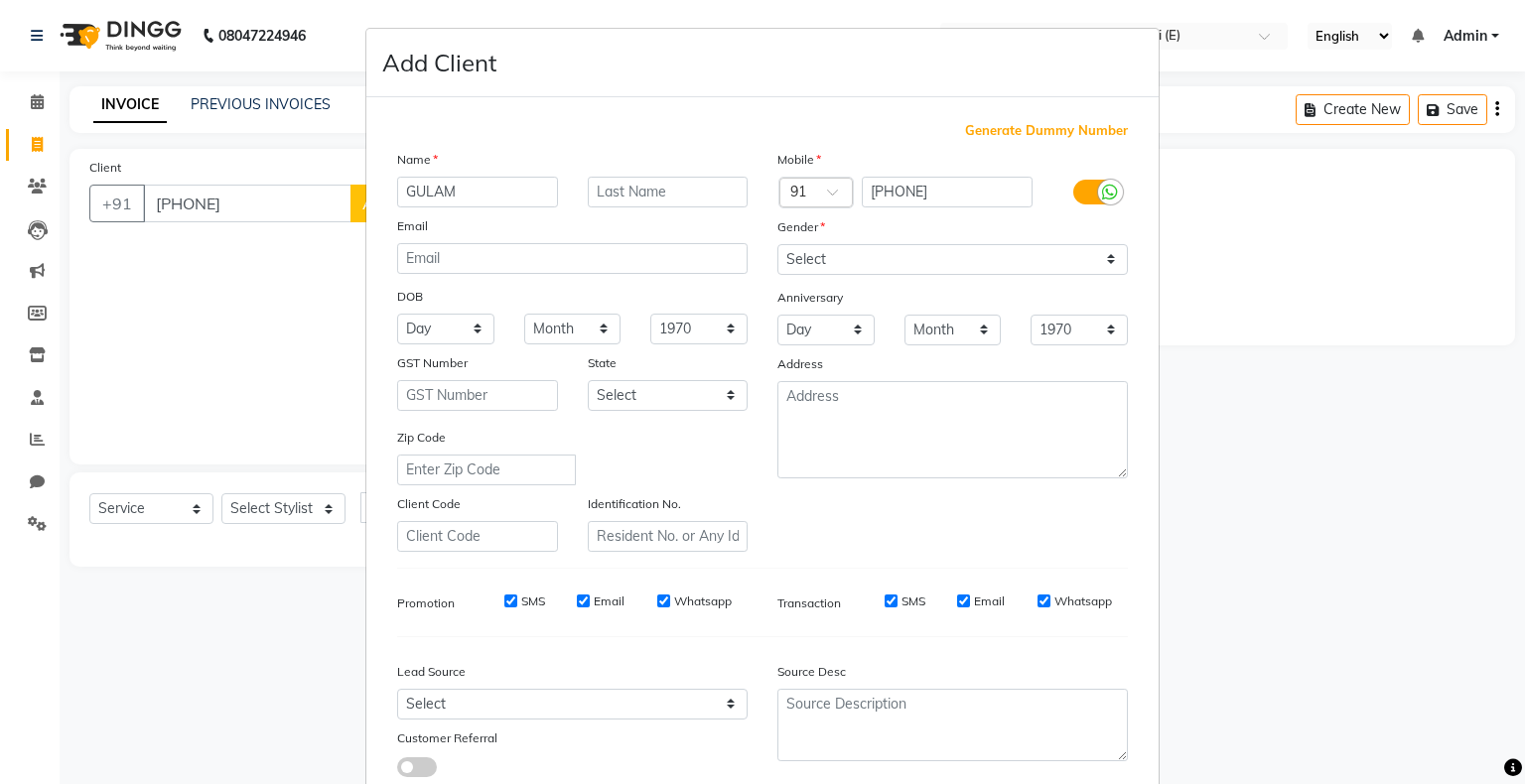 type on "GULAM" 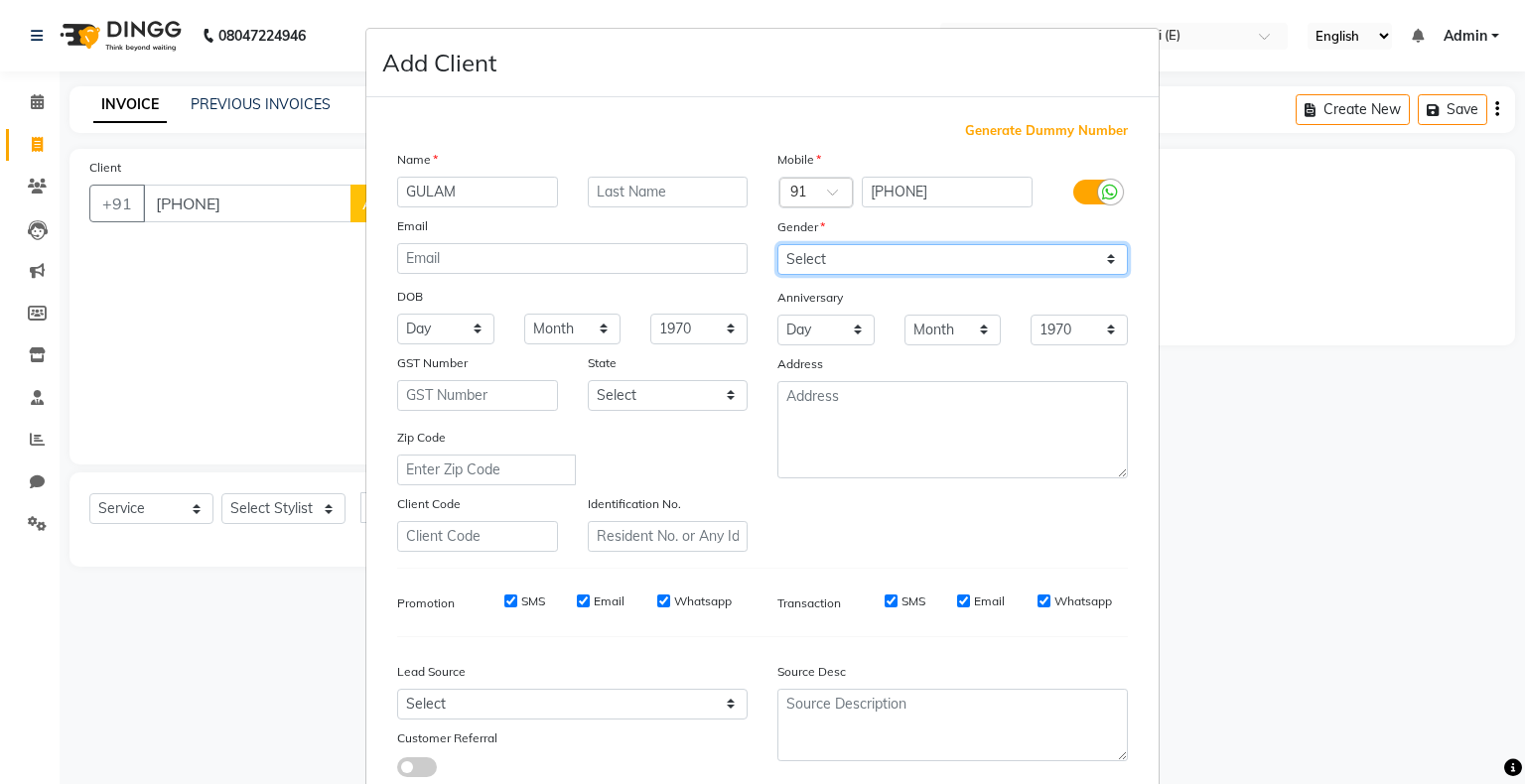 click on "Select Male Female Other Prefer Not To Say" at bounding box center [952, 259] 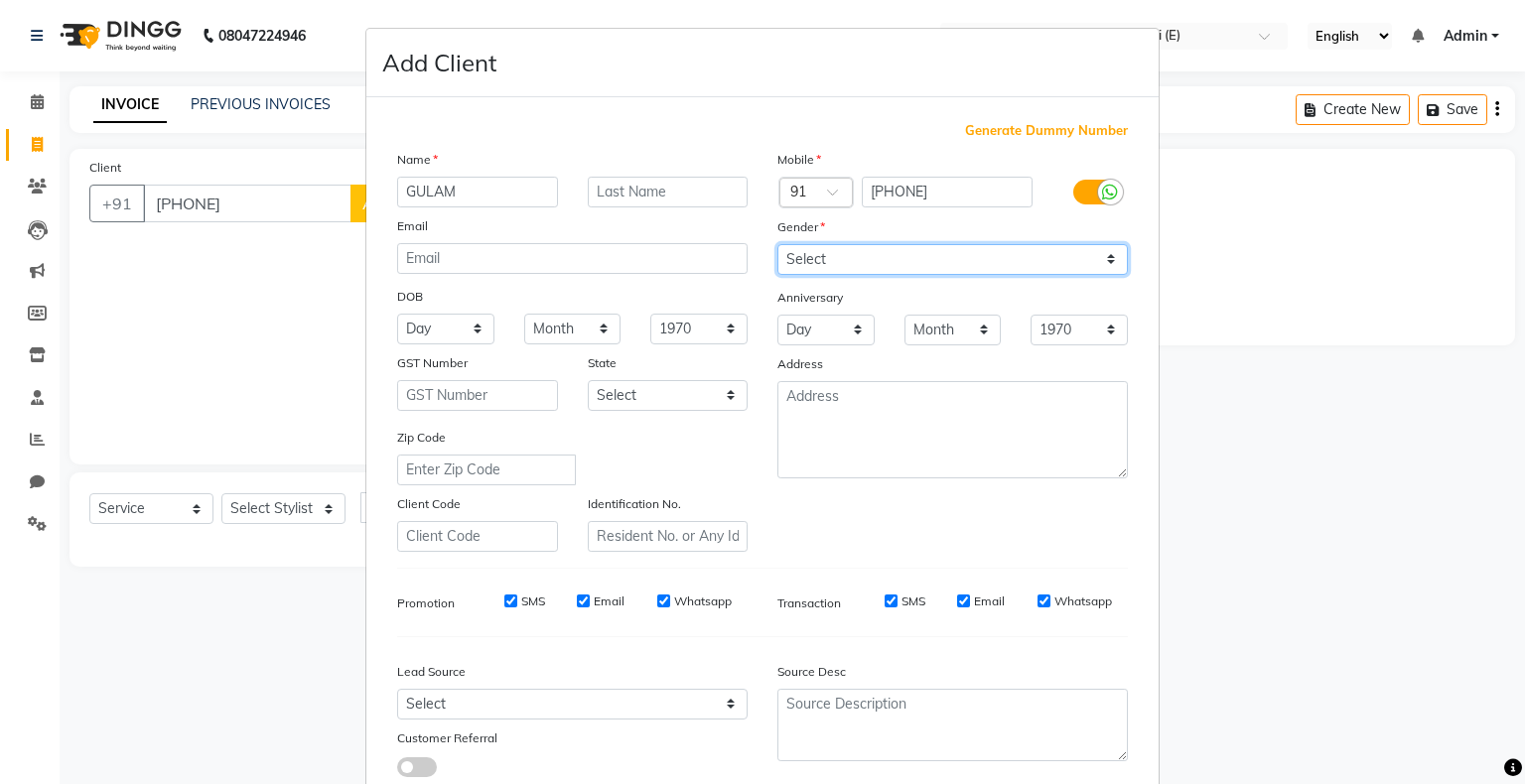 select on "male" 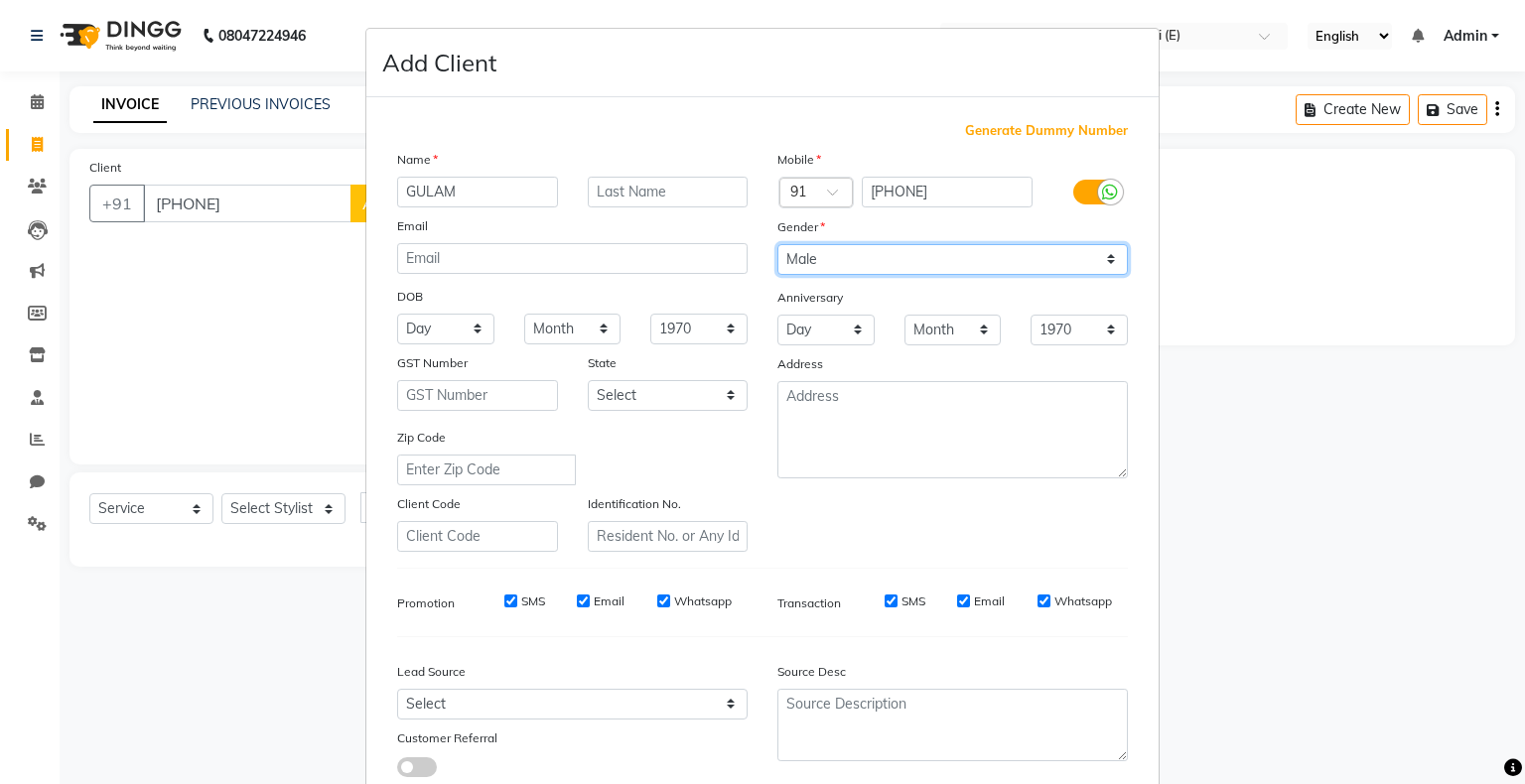 click on "Select Male Female Other Prefer Not To Say" at bounding box center (952, 259) 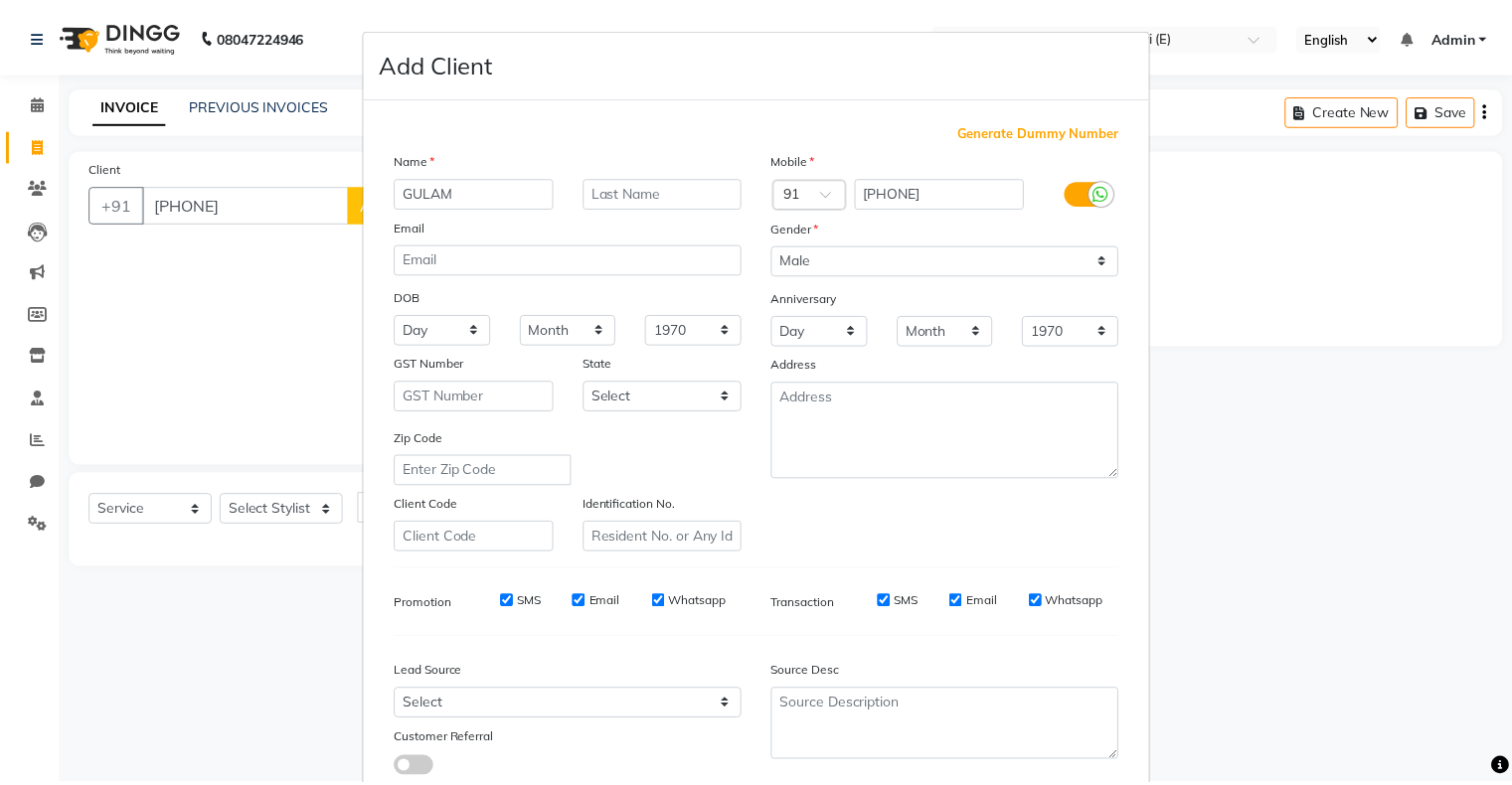 scroll, scrollTop: 141, scrollLeft: 0, axis: vertical 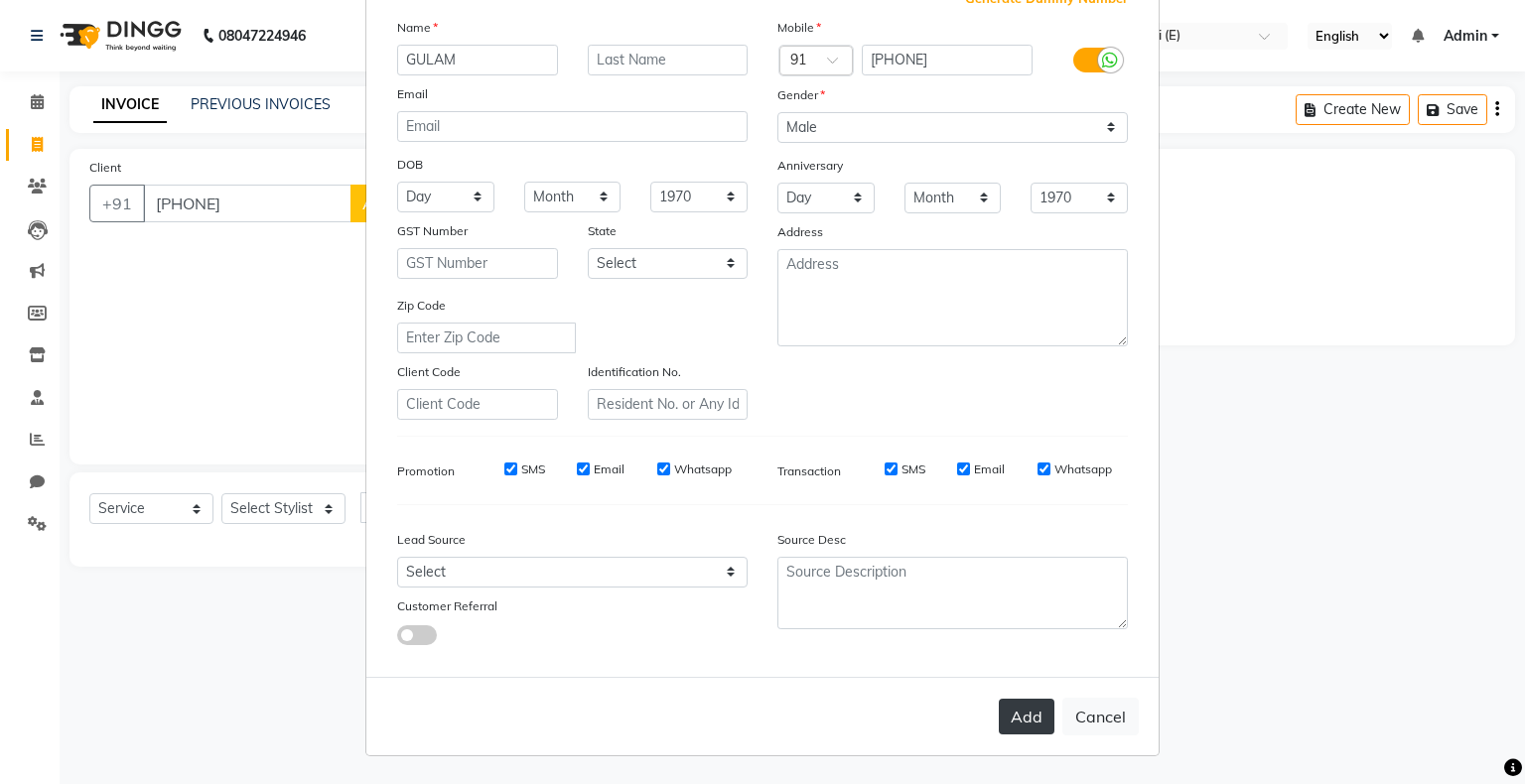 click on "Add" at bounding box center (1027, 717) 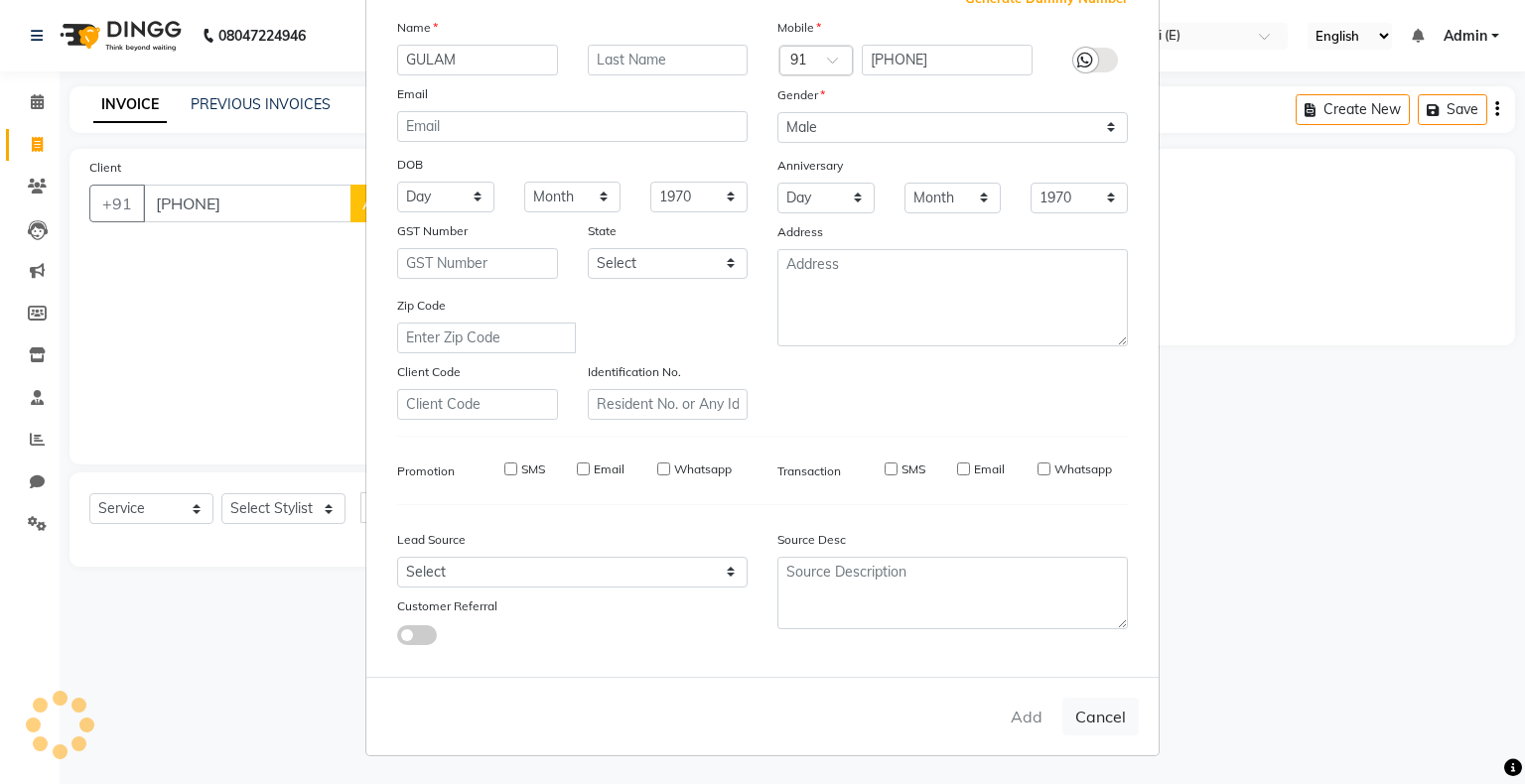 type 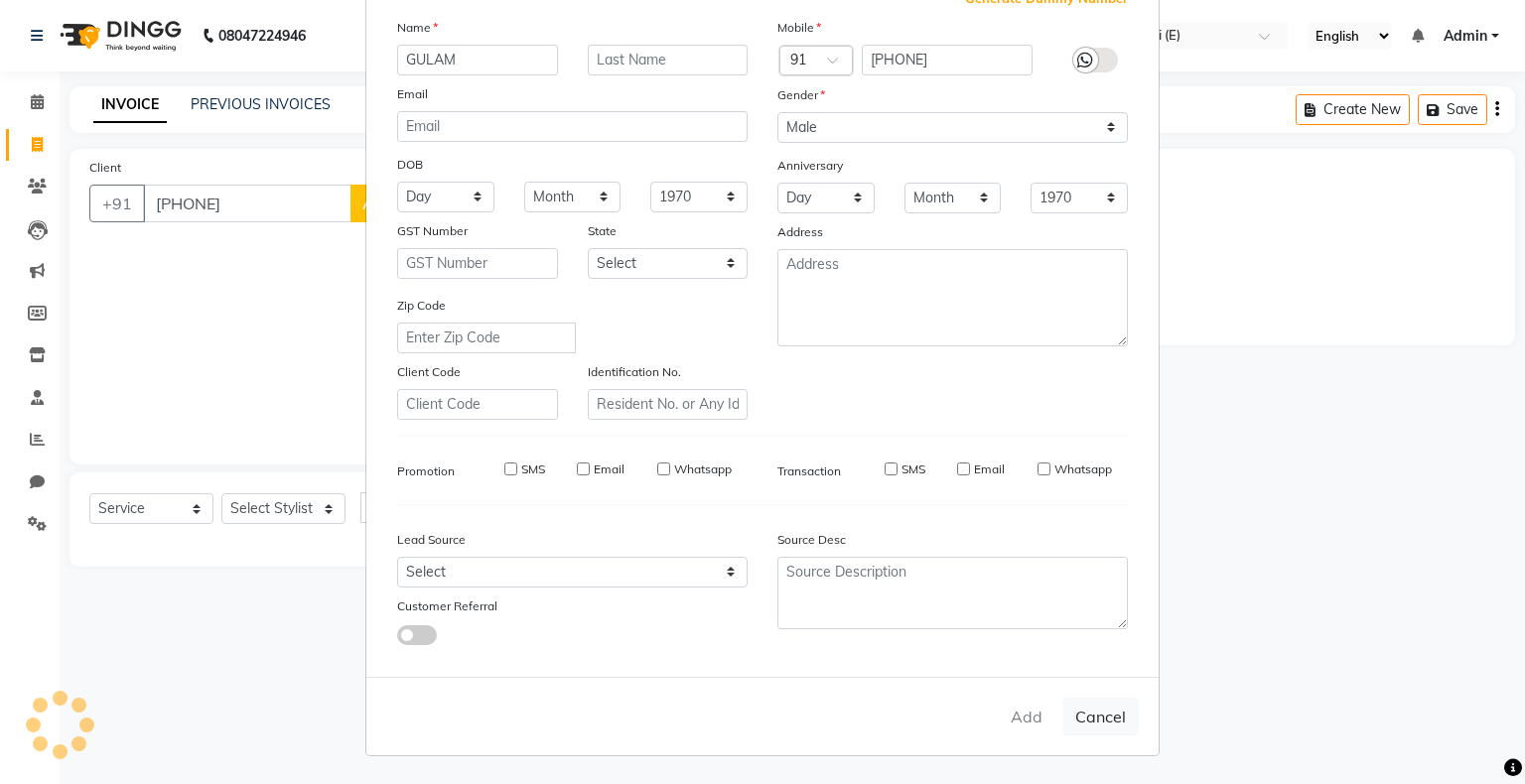 select 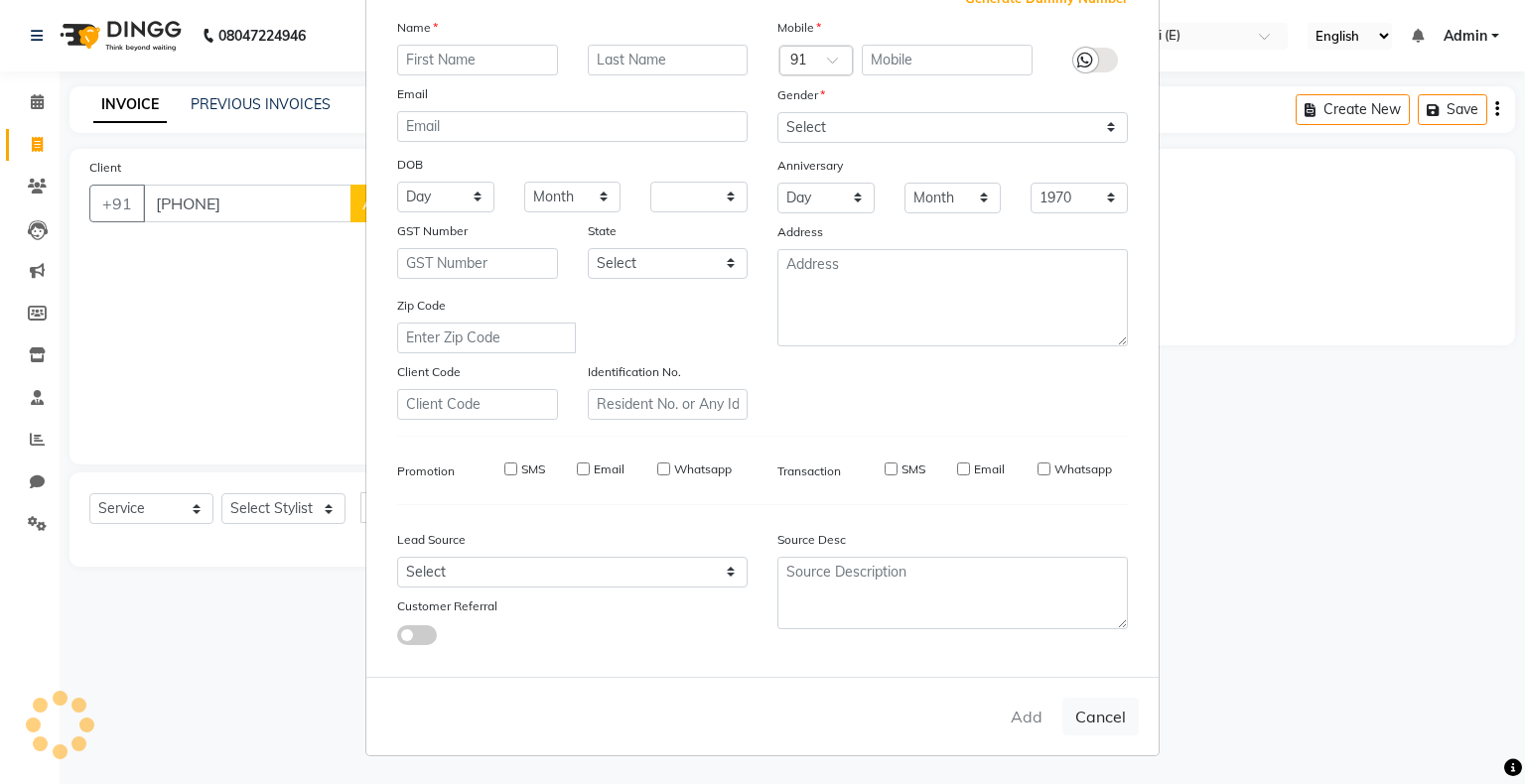 select 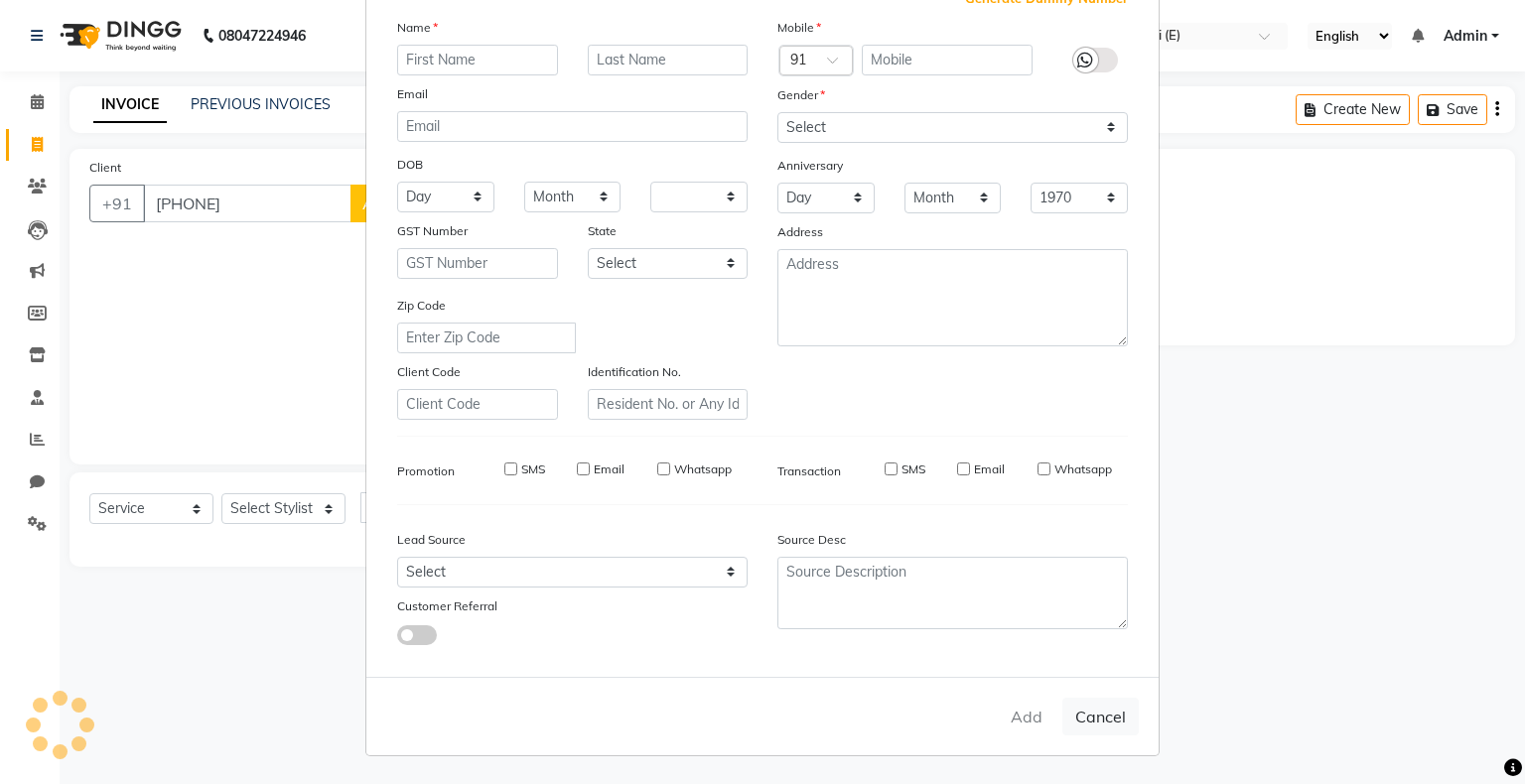 select 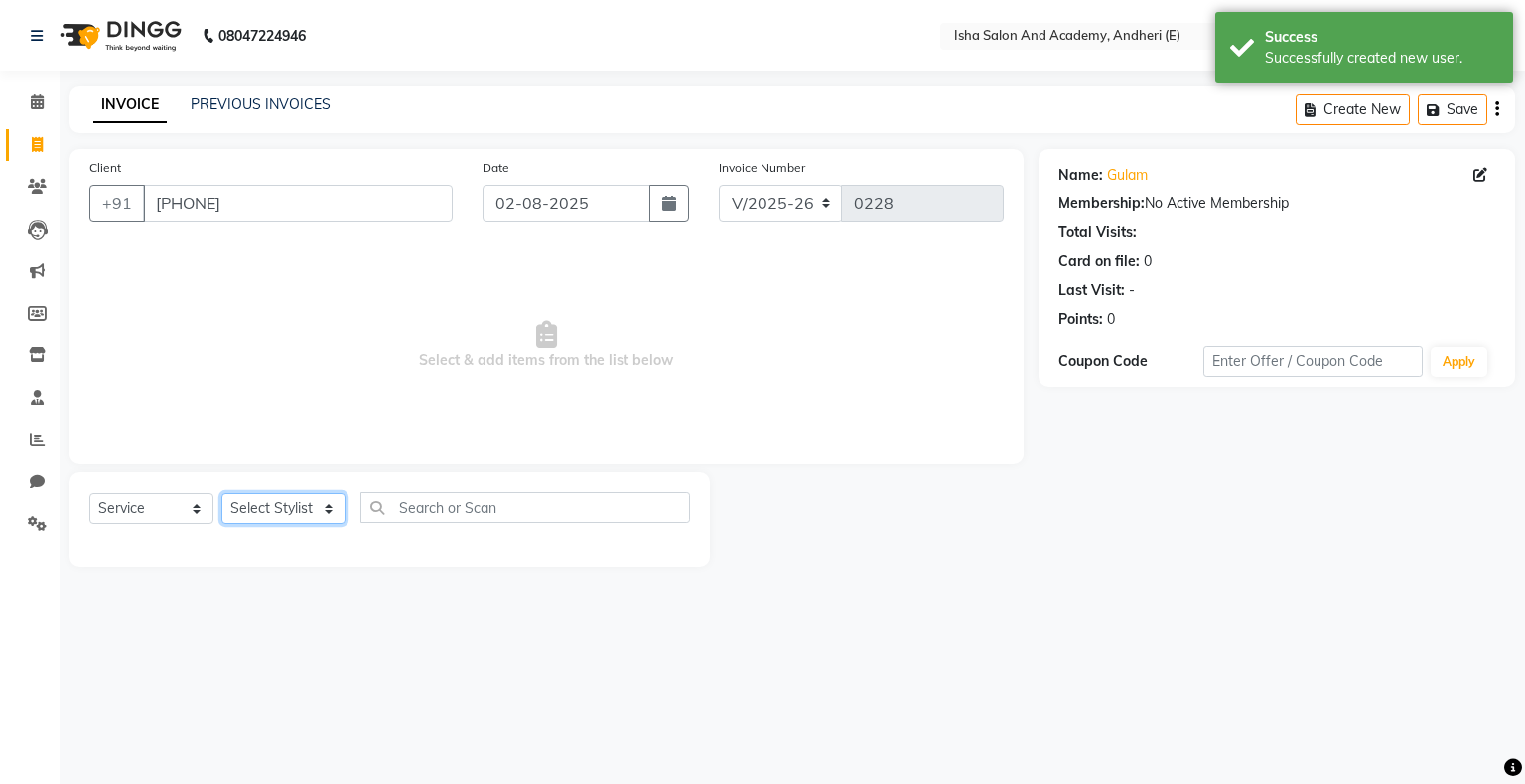 click on "Select Stylist [FIRST] [LAST] [FIRST] [LAST]" 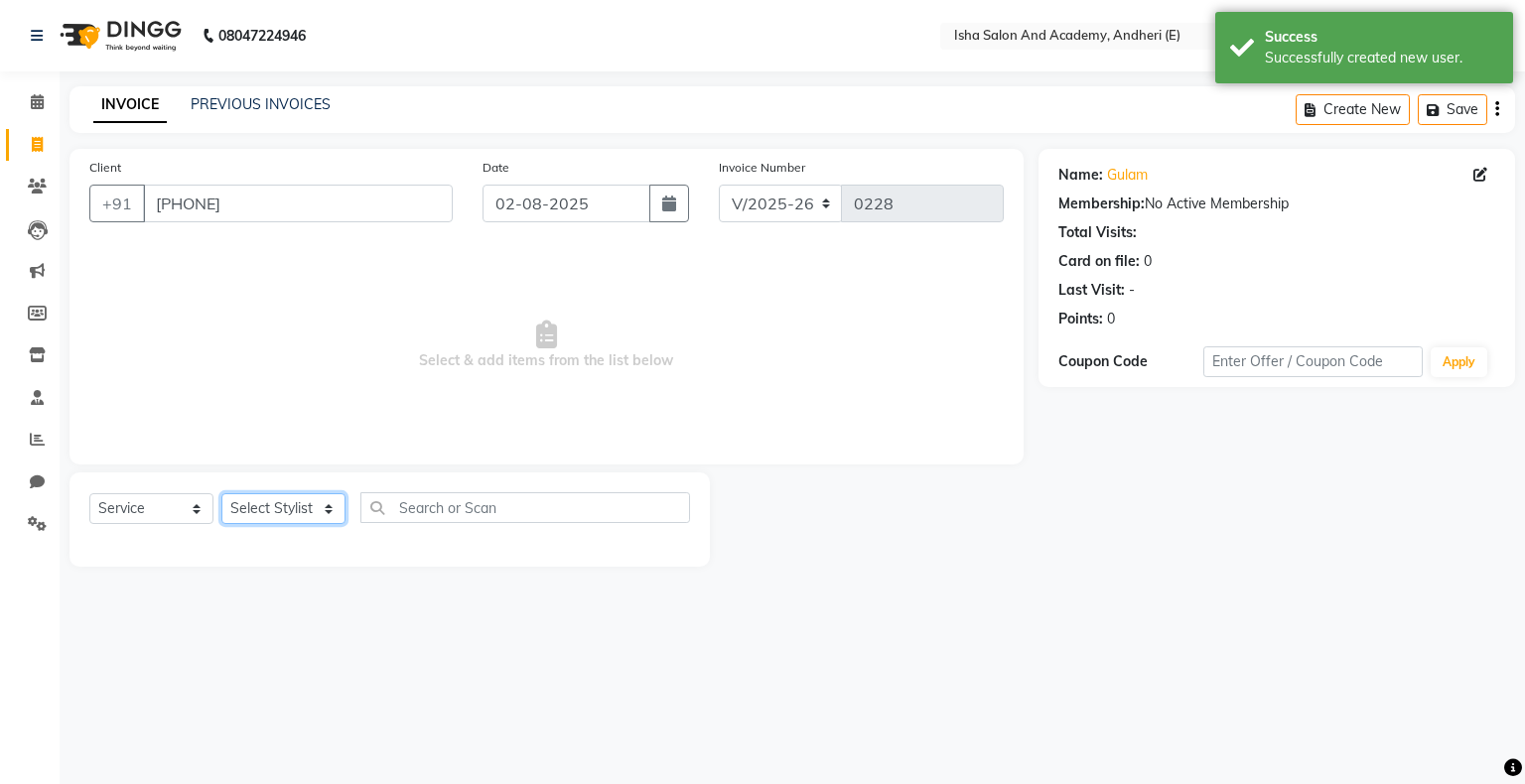 select on "77886" 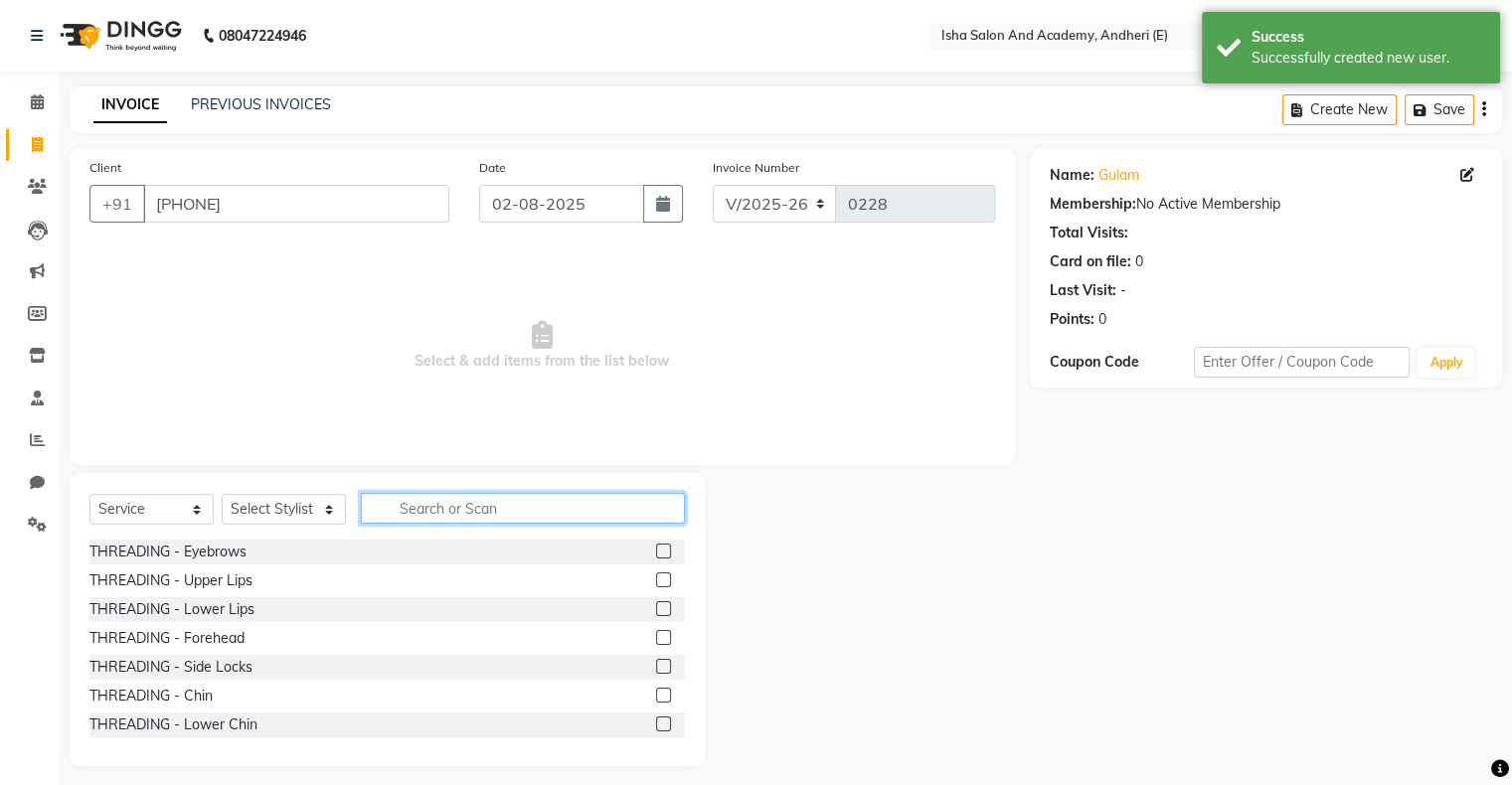 click 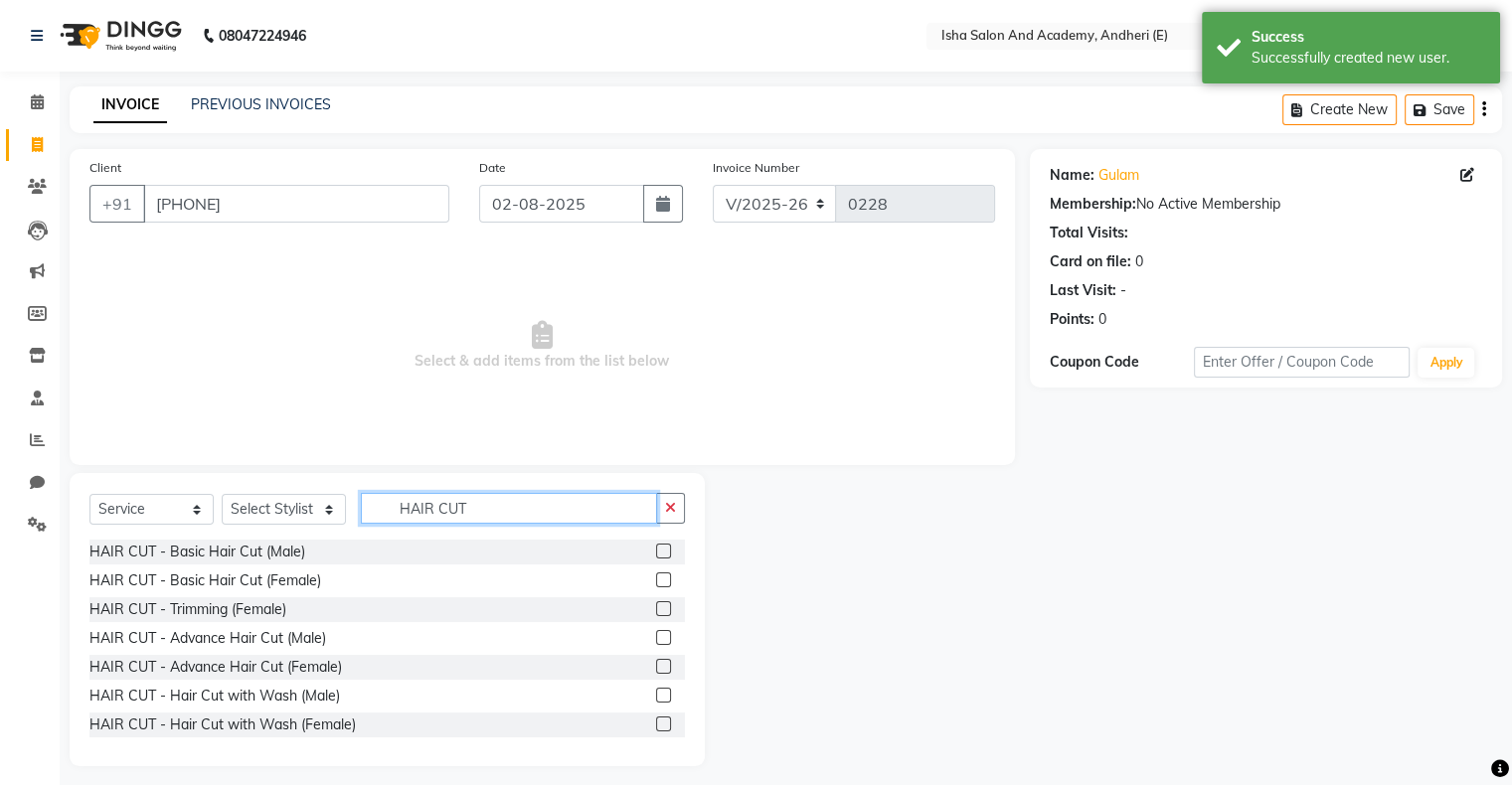 type on "HAIR CUT" 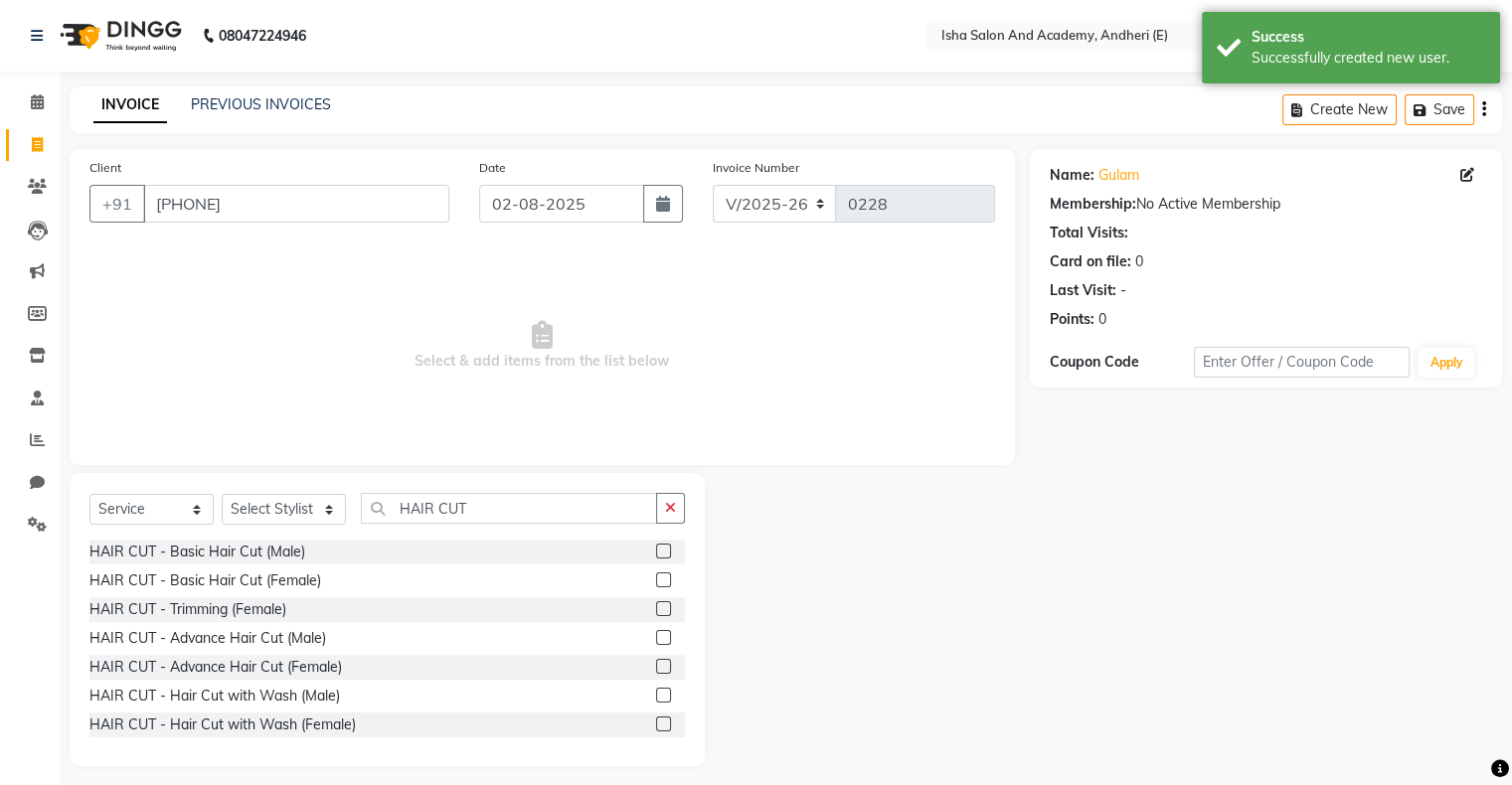 click 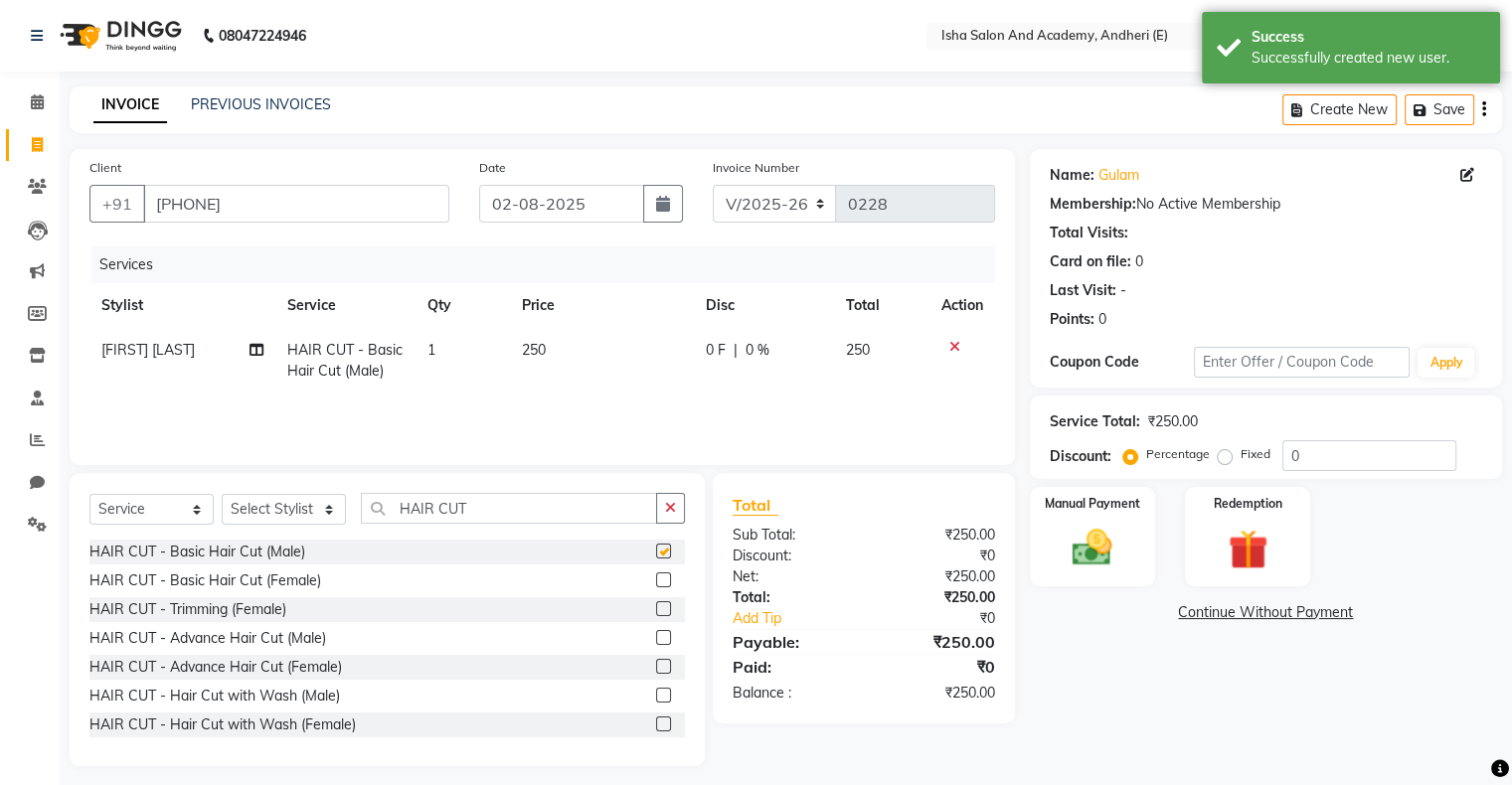 checkbox on "false" 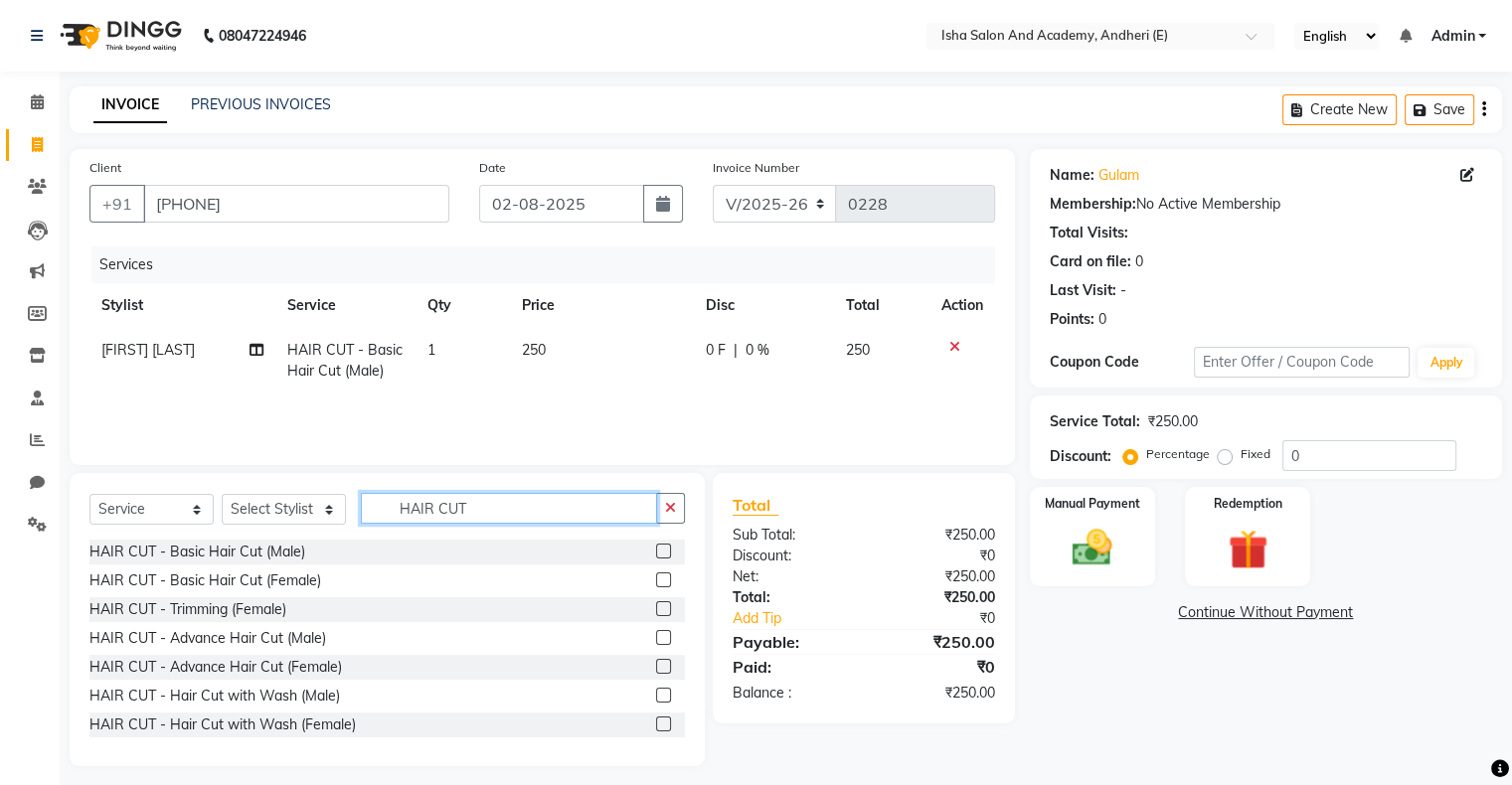 drag, startPoint x: 568, startPoint y: 510, endPoint x: 364, endPoint y: 522, distance: 204.35264 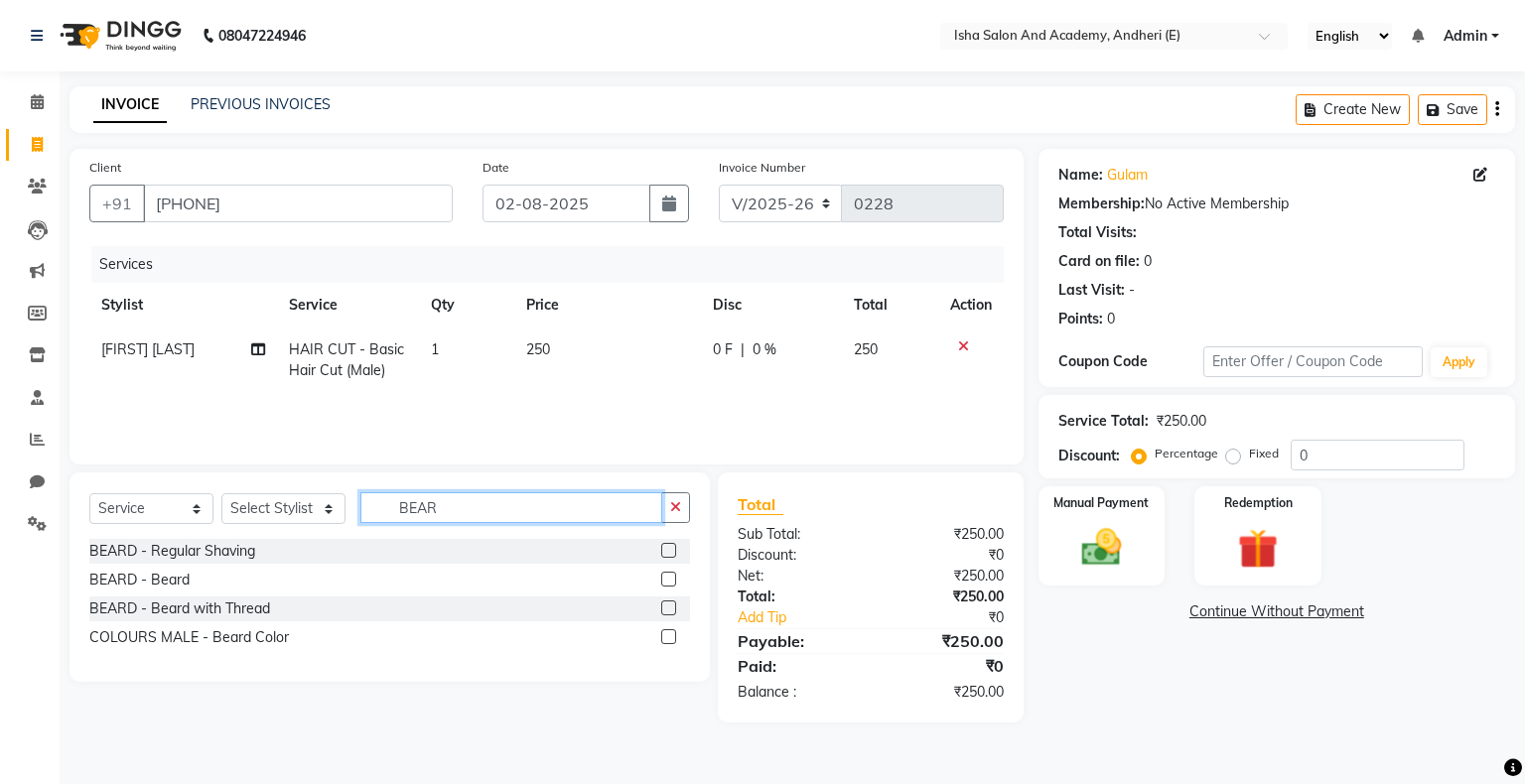 type on "BEAR" 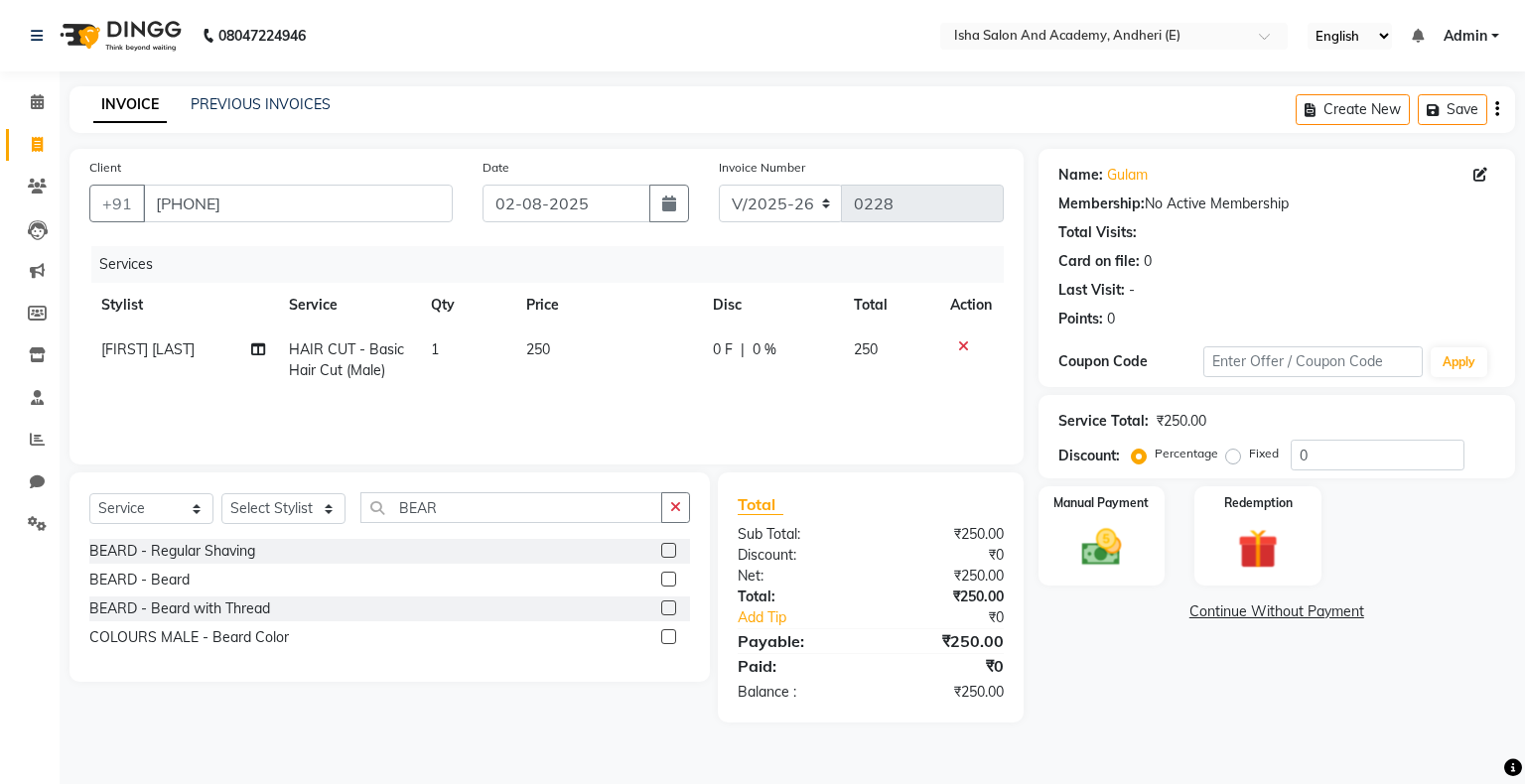 click 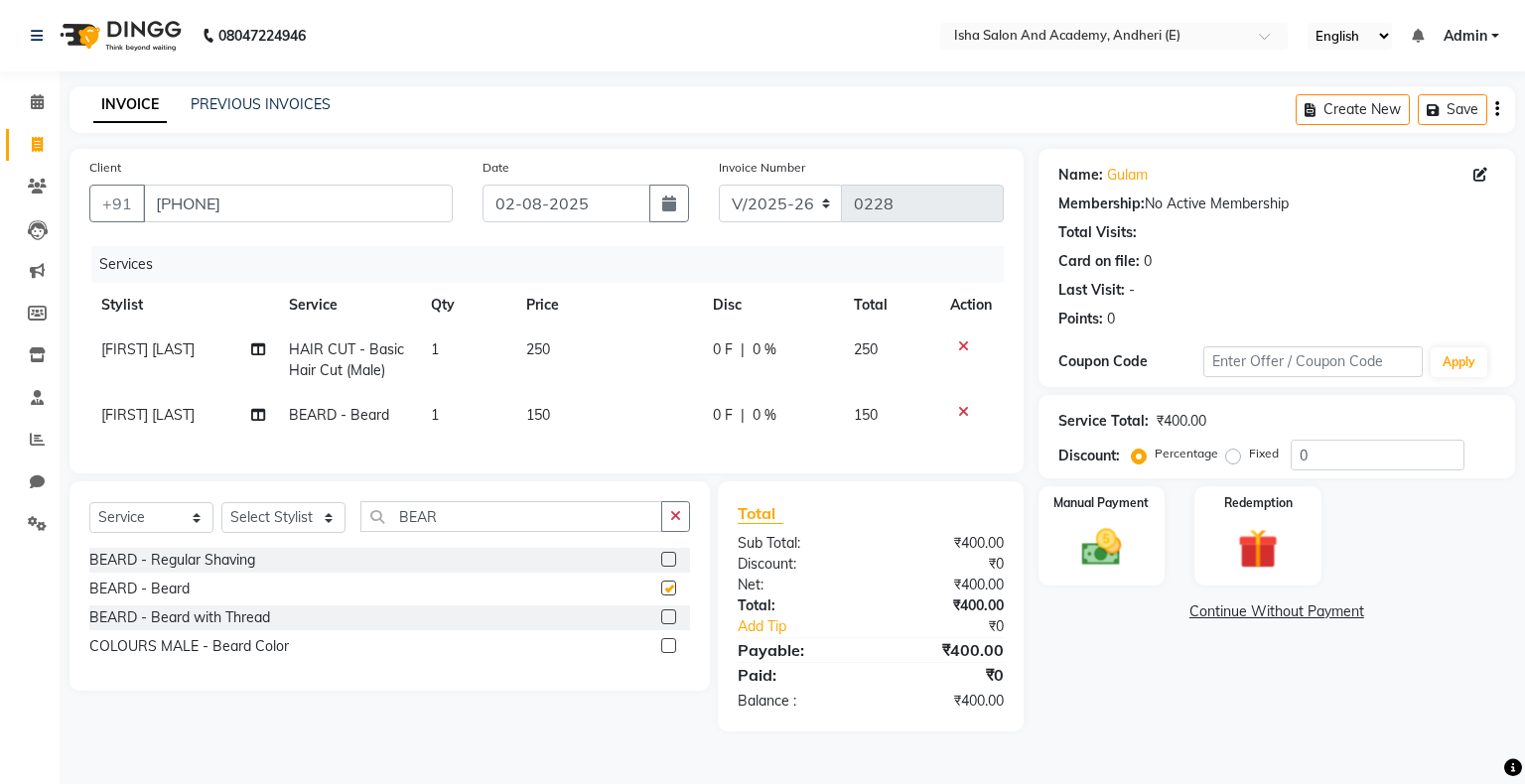 checkbox on "false" 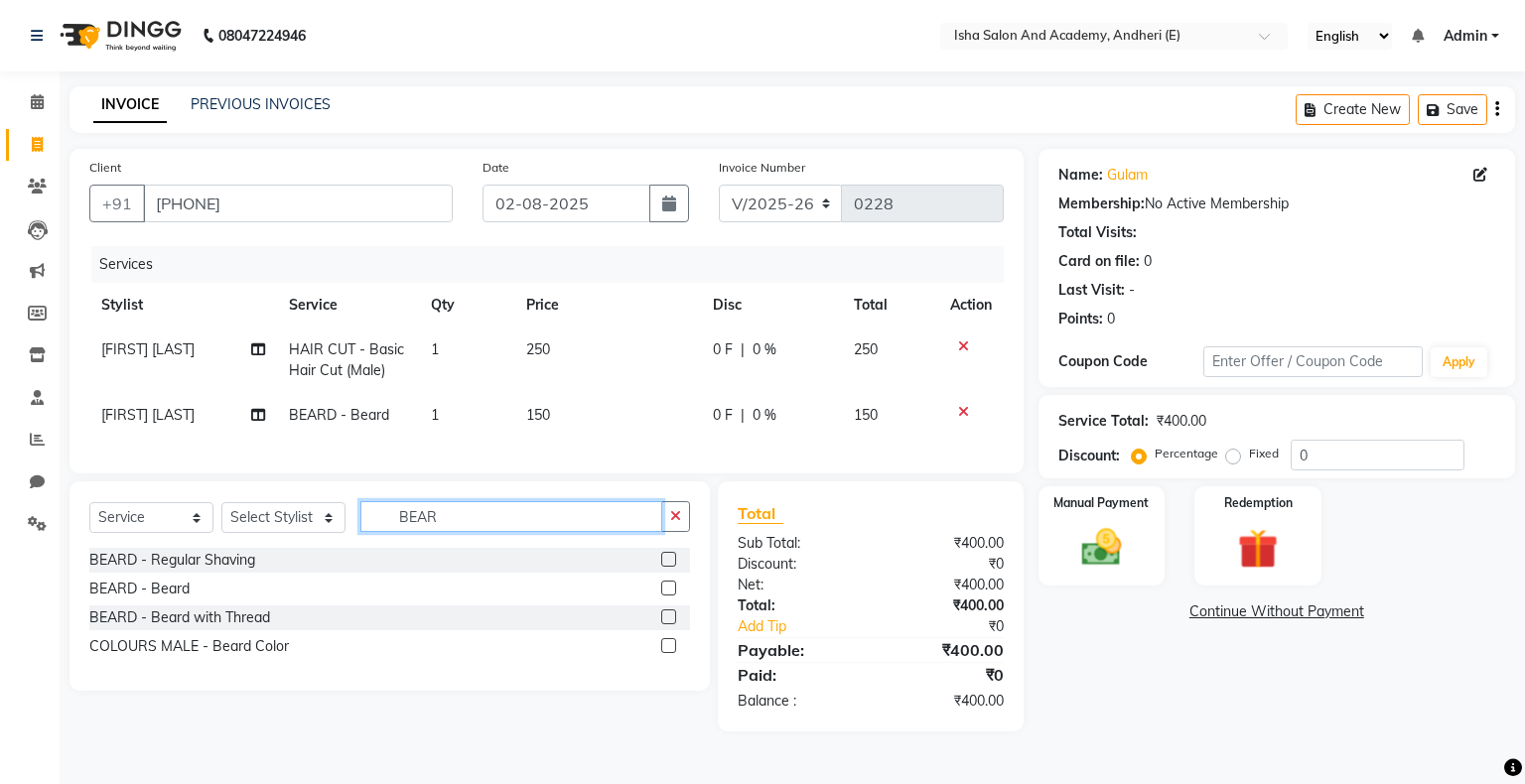 drag, startPoint x: 590, startPoint y: 523, endPoint x: 381, endPoint y: 518, distance: 209.0598 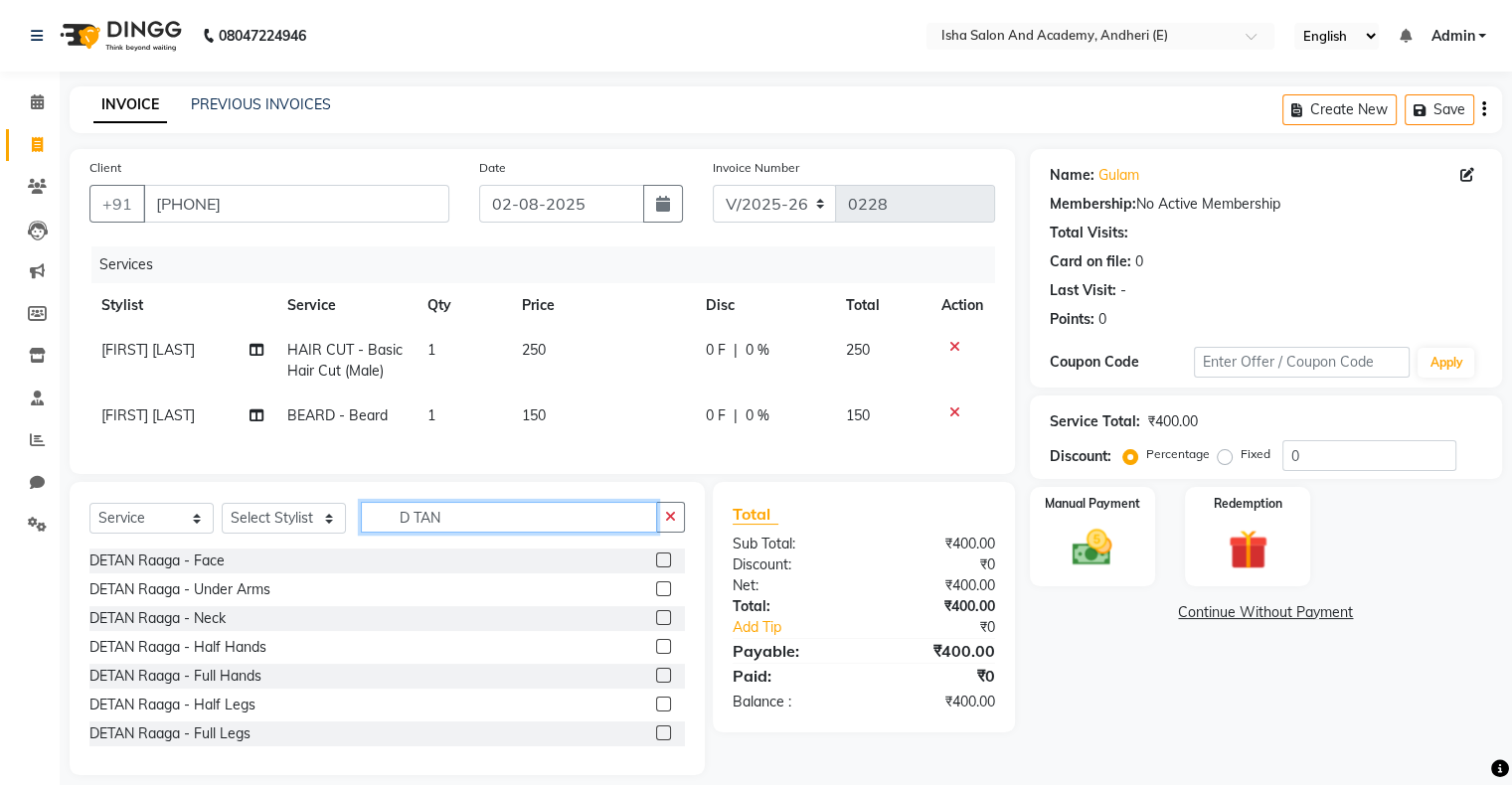 type on "D TAN" 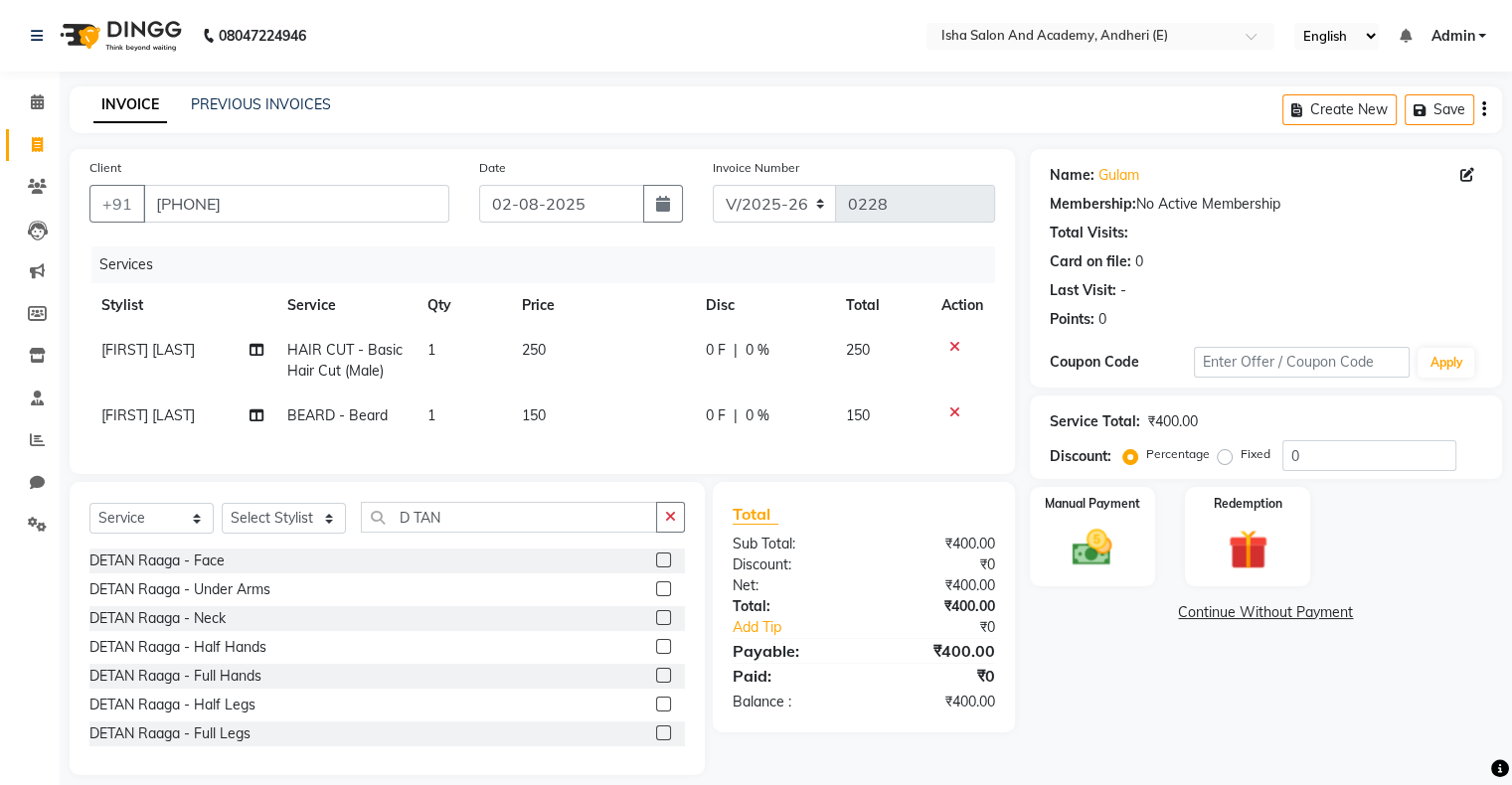 click 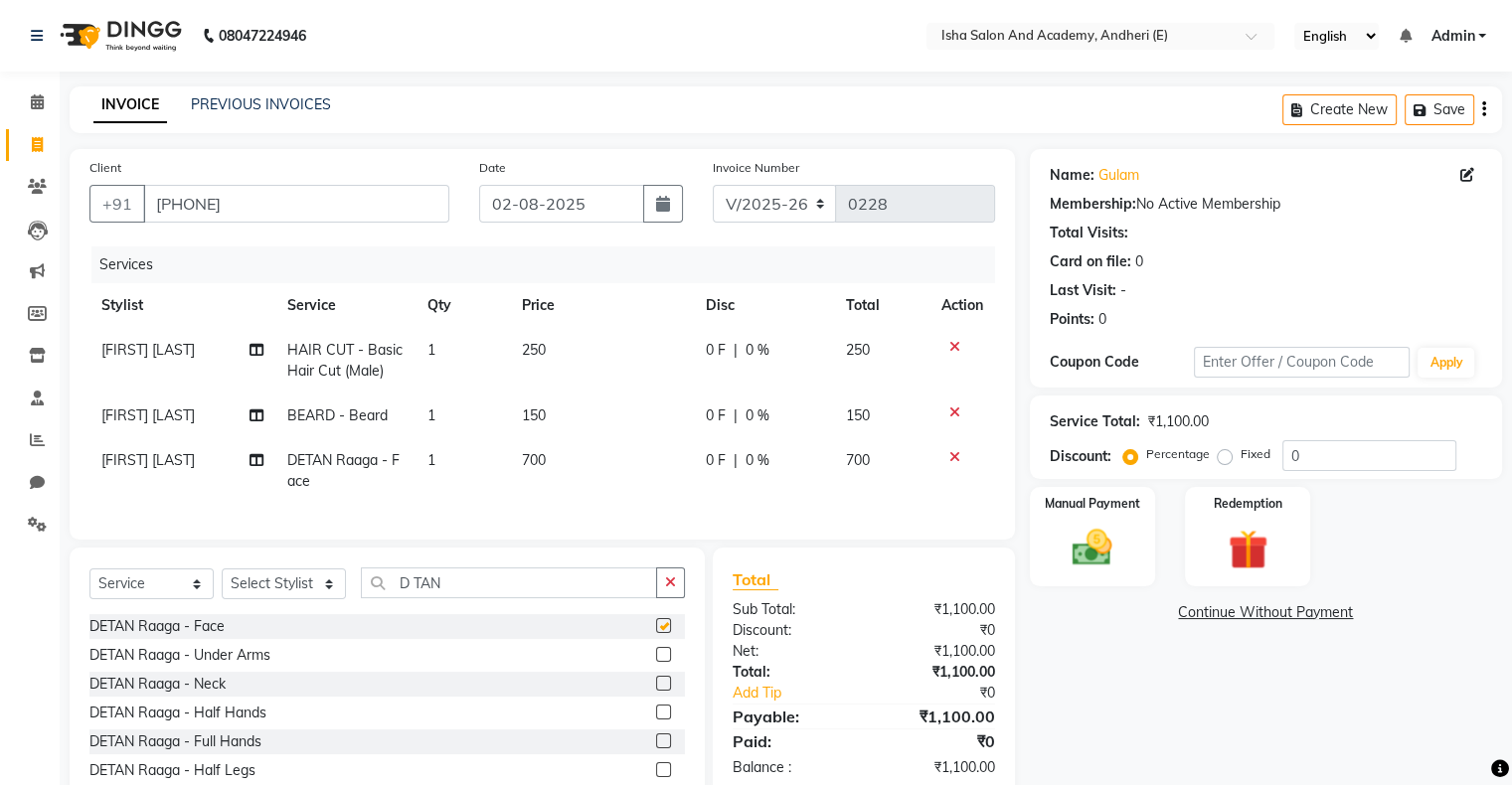 checkbox on "false" 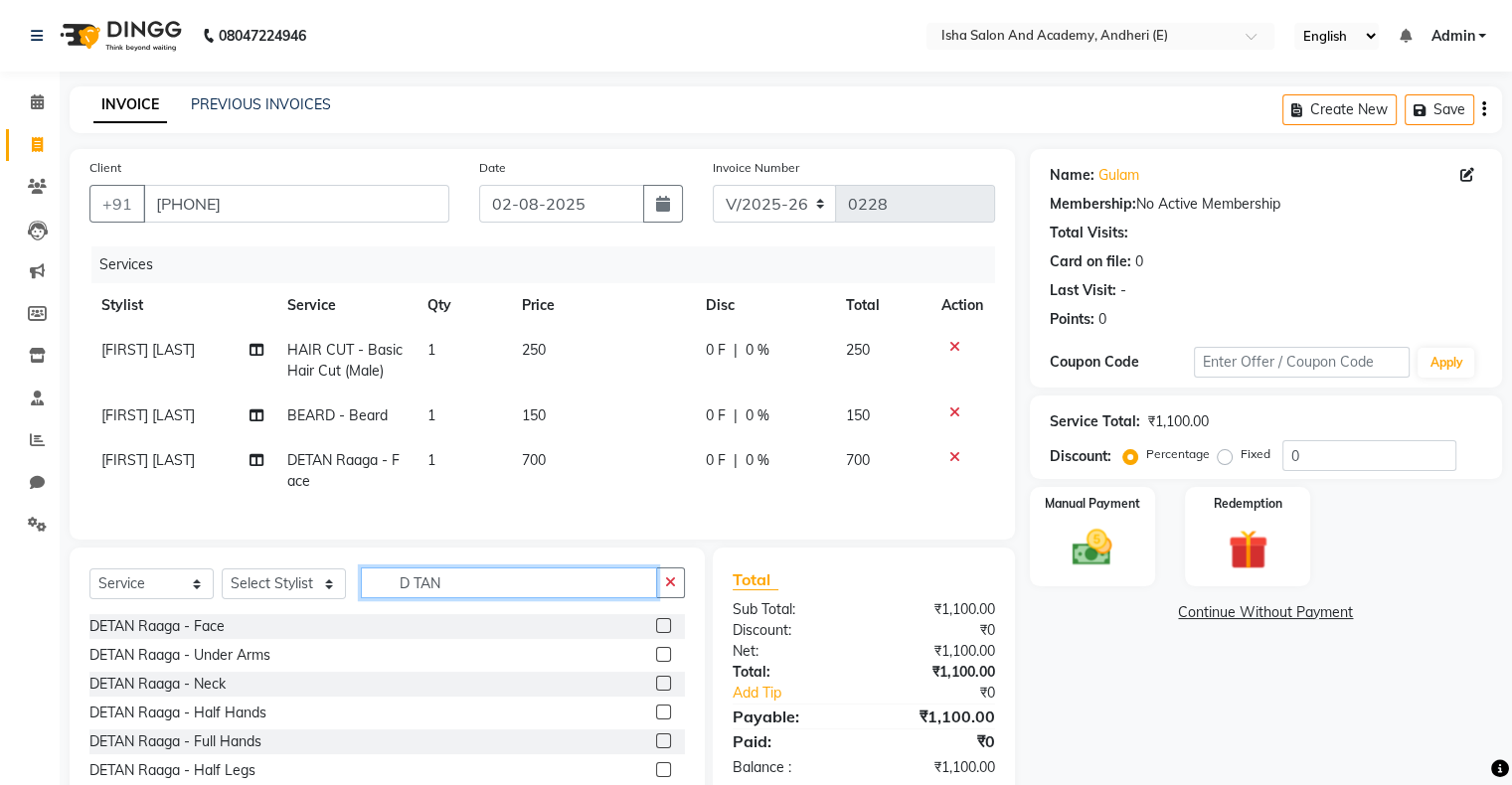 drag, startPoint x: 588, startPoint y: 603, endPoint x: 611, endPoint y: 602, distance: 23.021729 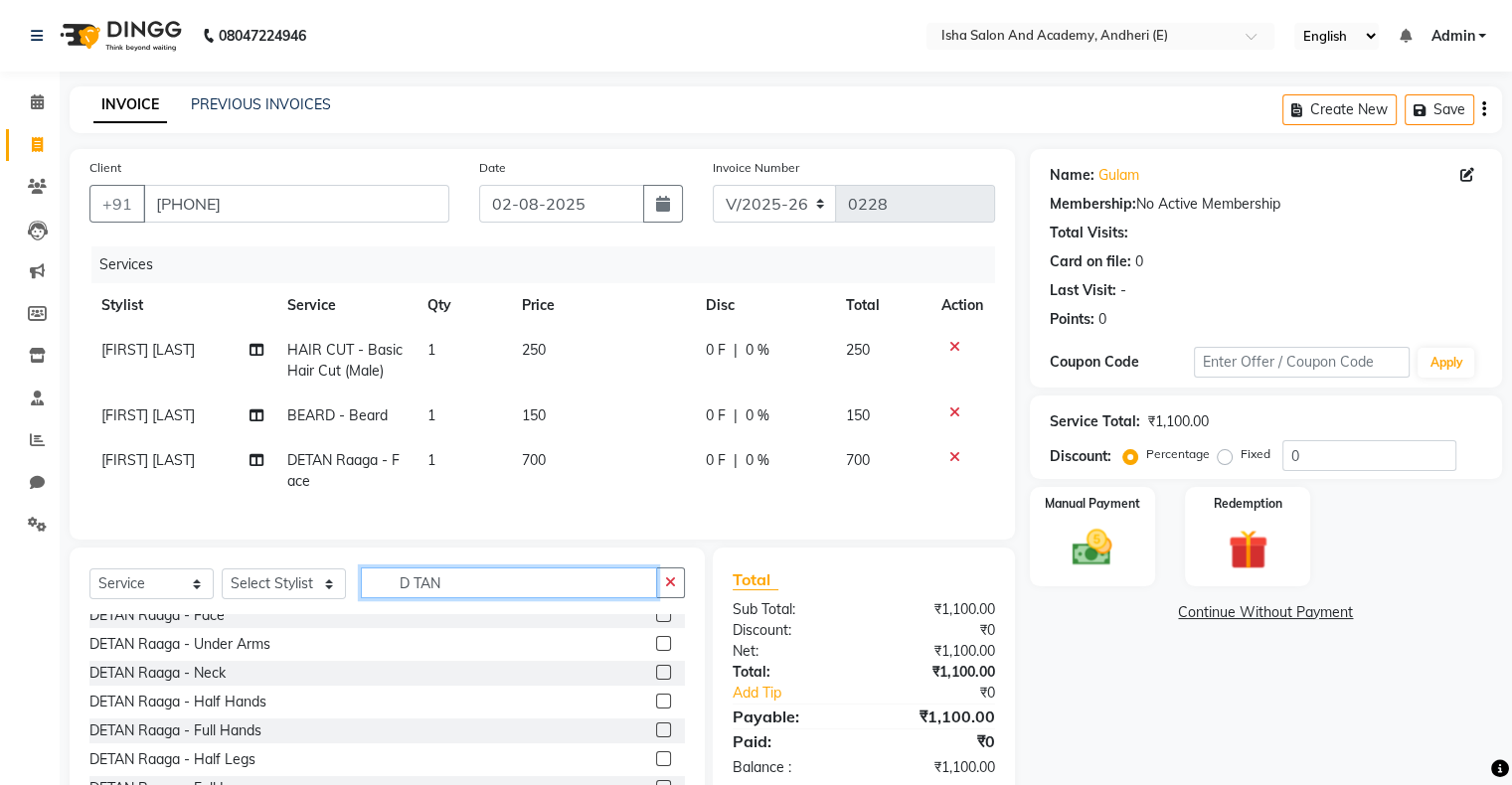 scroll, scrollTop: 0, scrollLeft: 0, axis: both 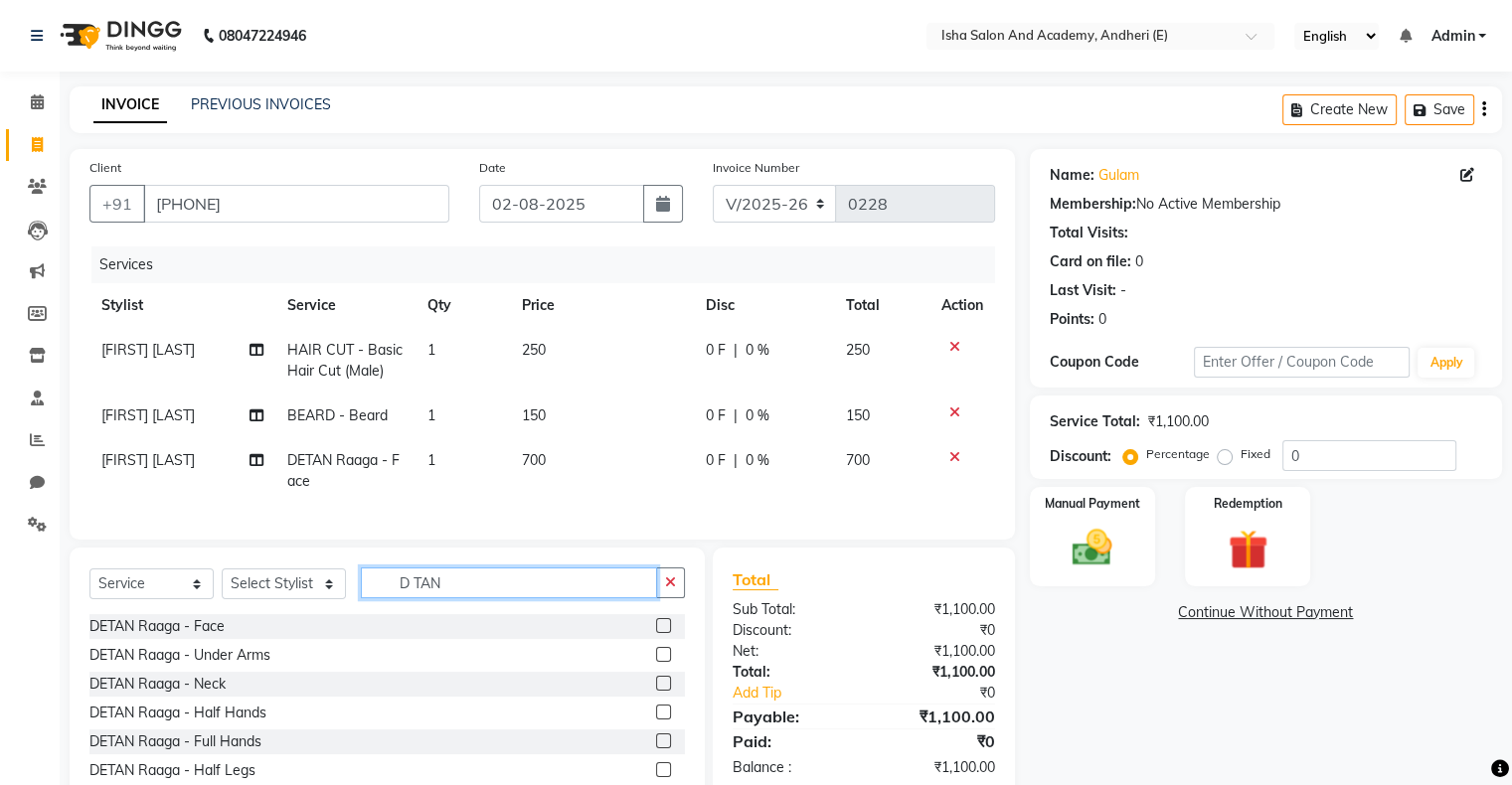 drag, startPoint x: 487, startPoint y: 594, endPoint x: 374, endPoint y: 598, distance: 113.07077 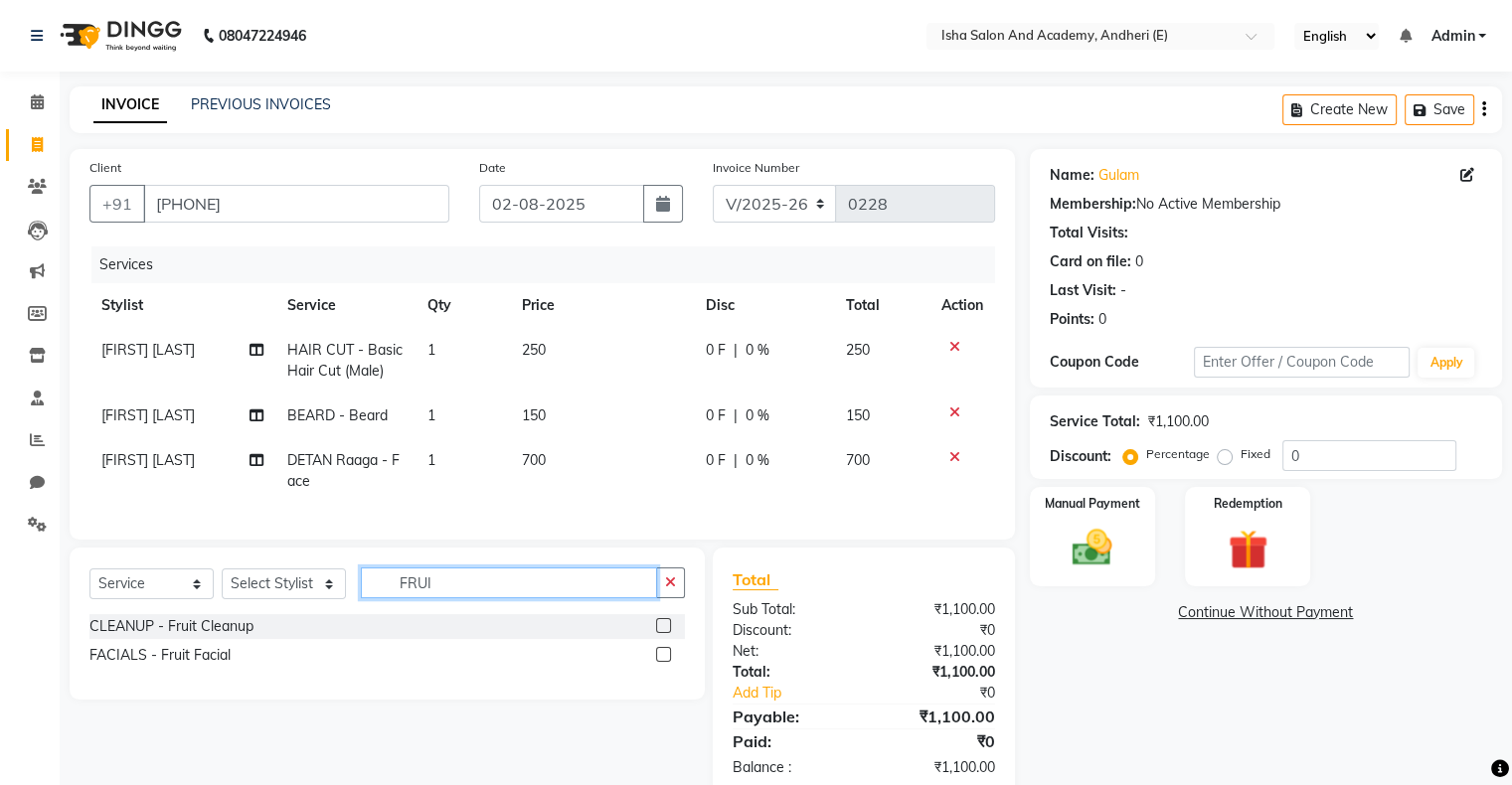 type on "FRUI" 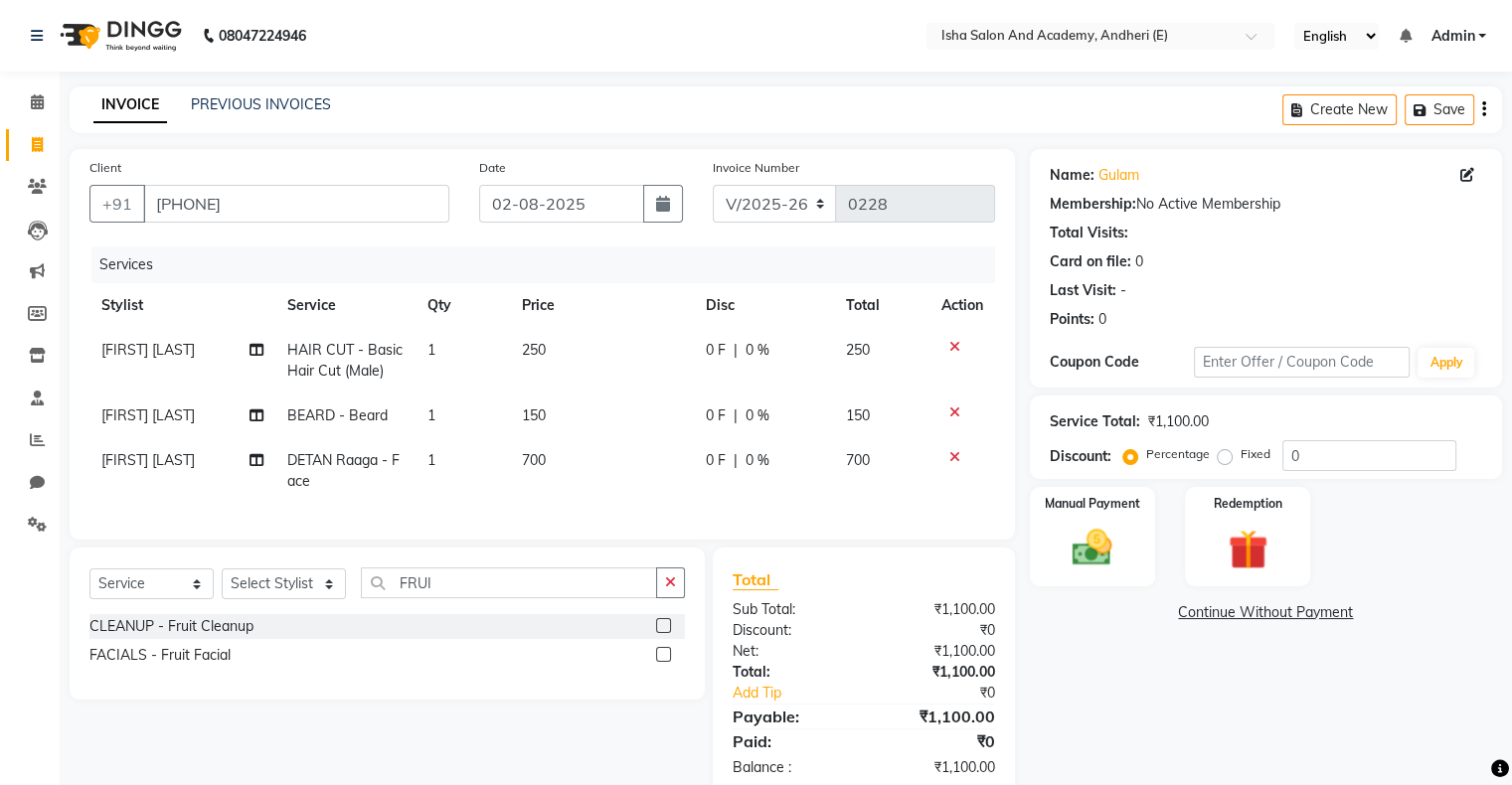 click 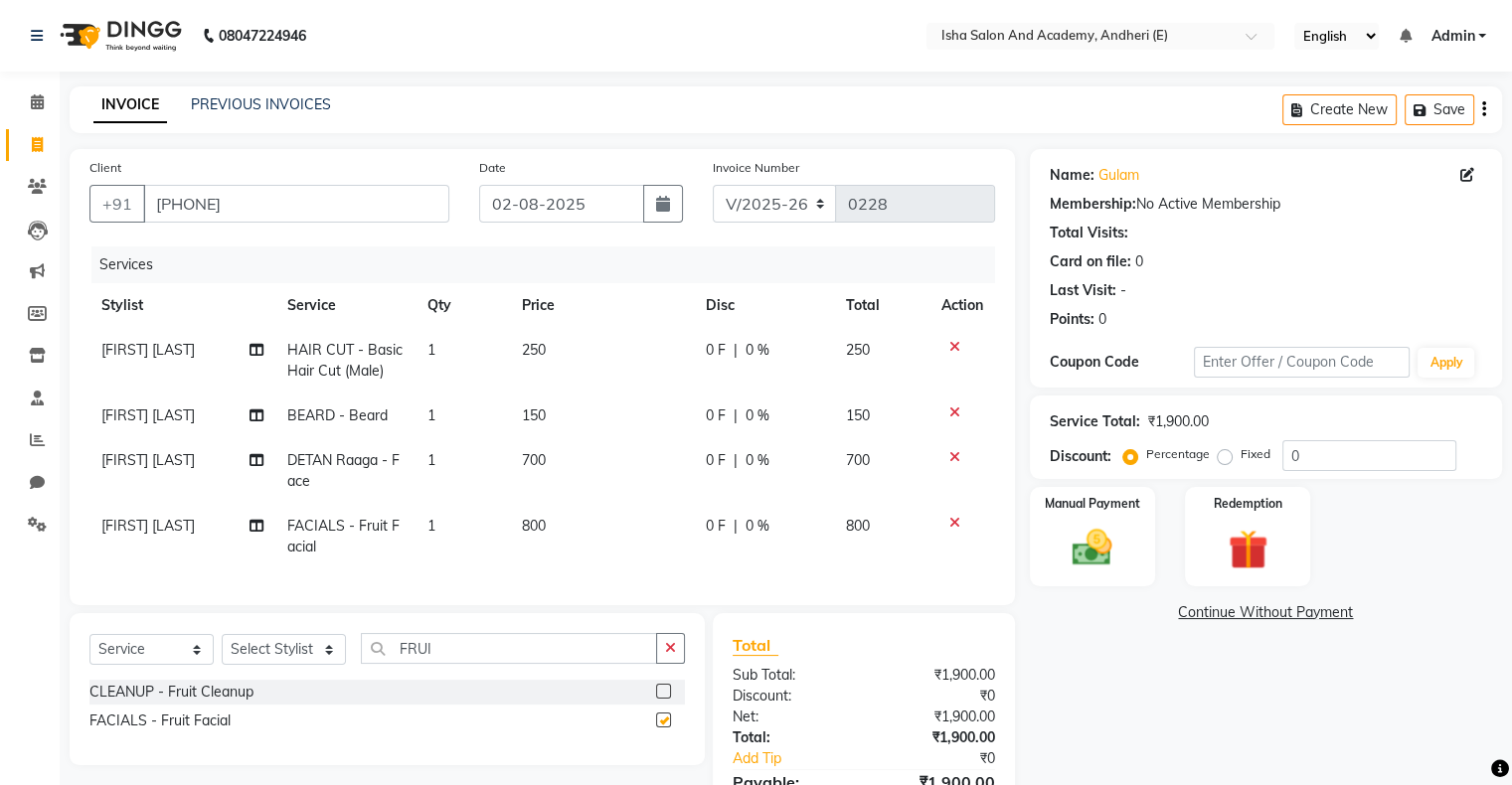 checkbox on "false" 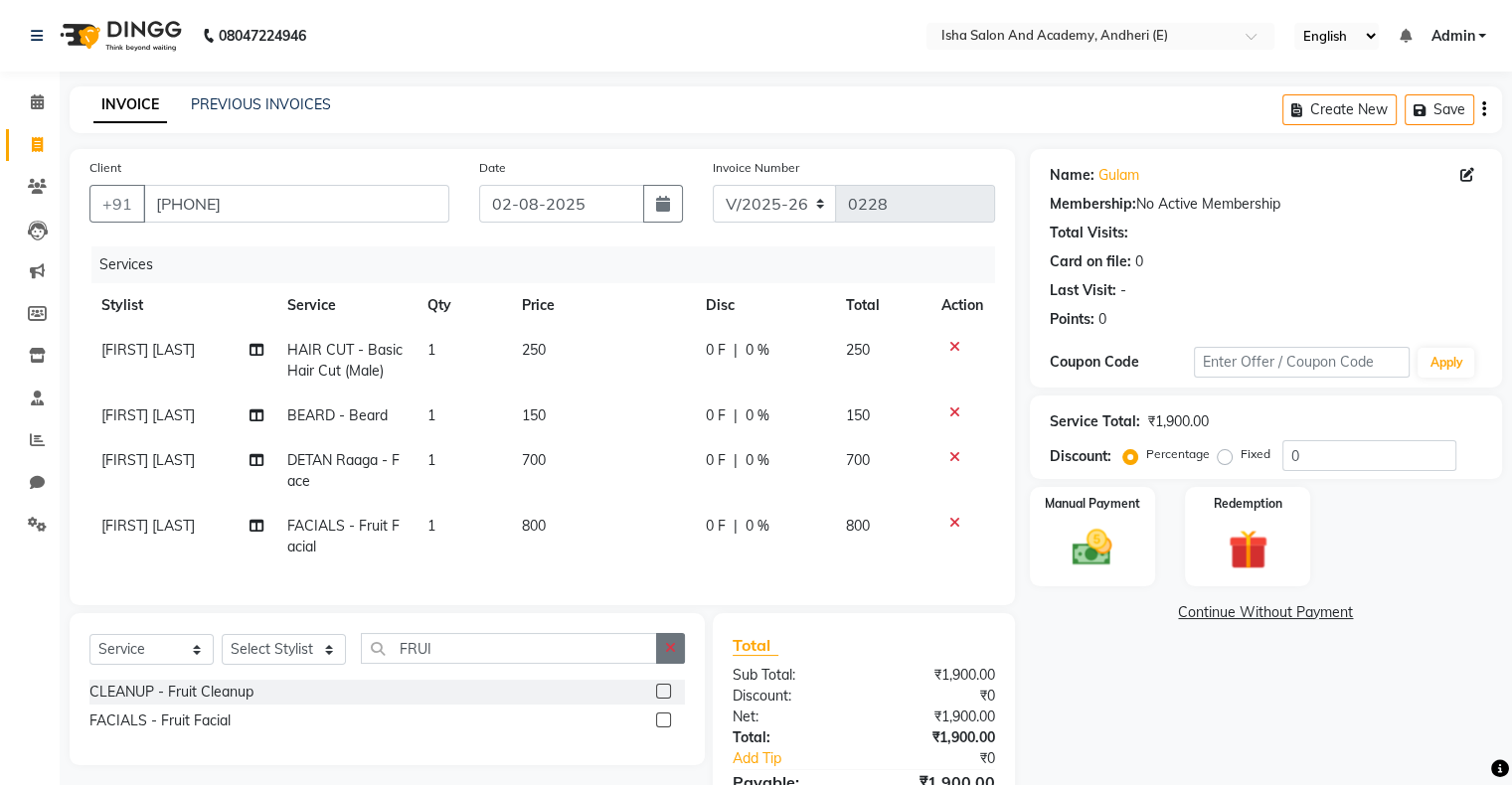click 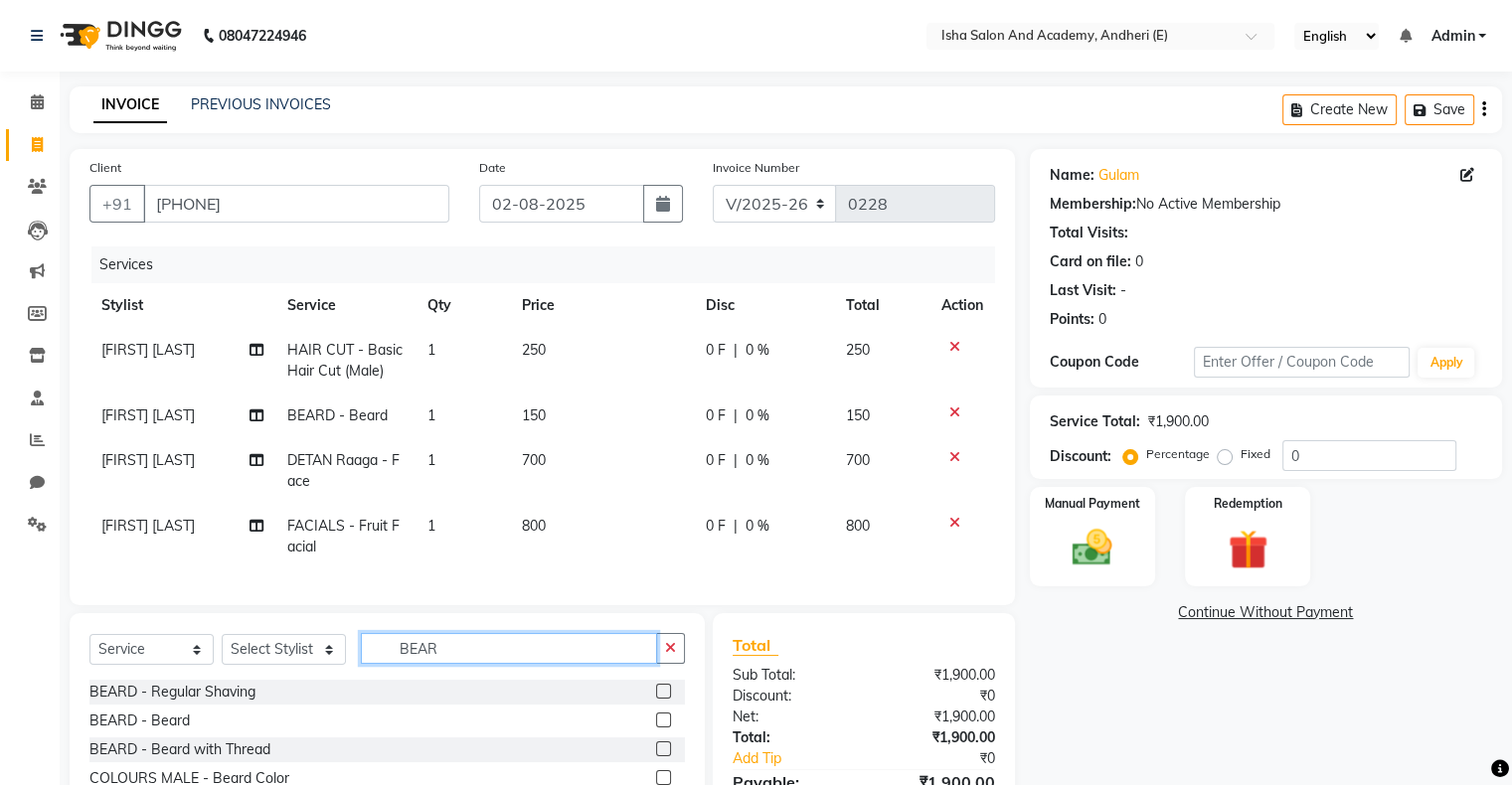 type on "BEAR" 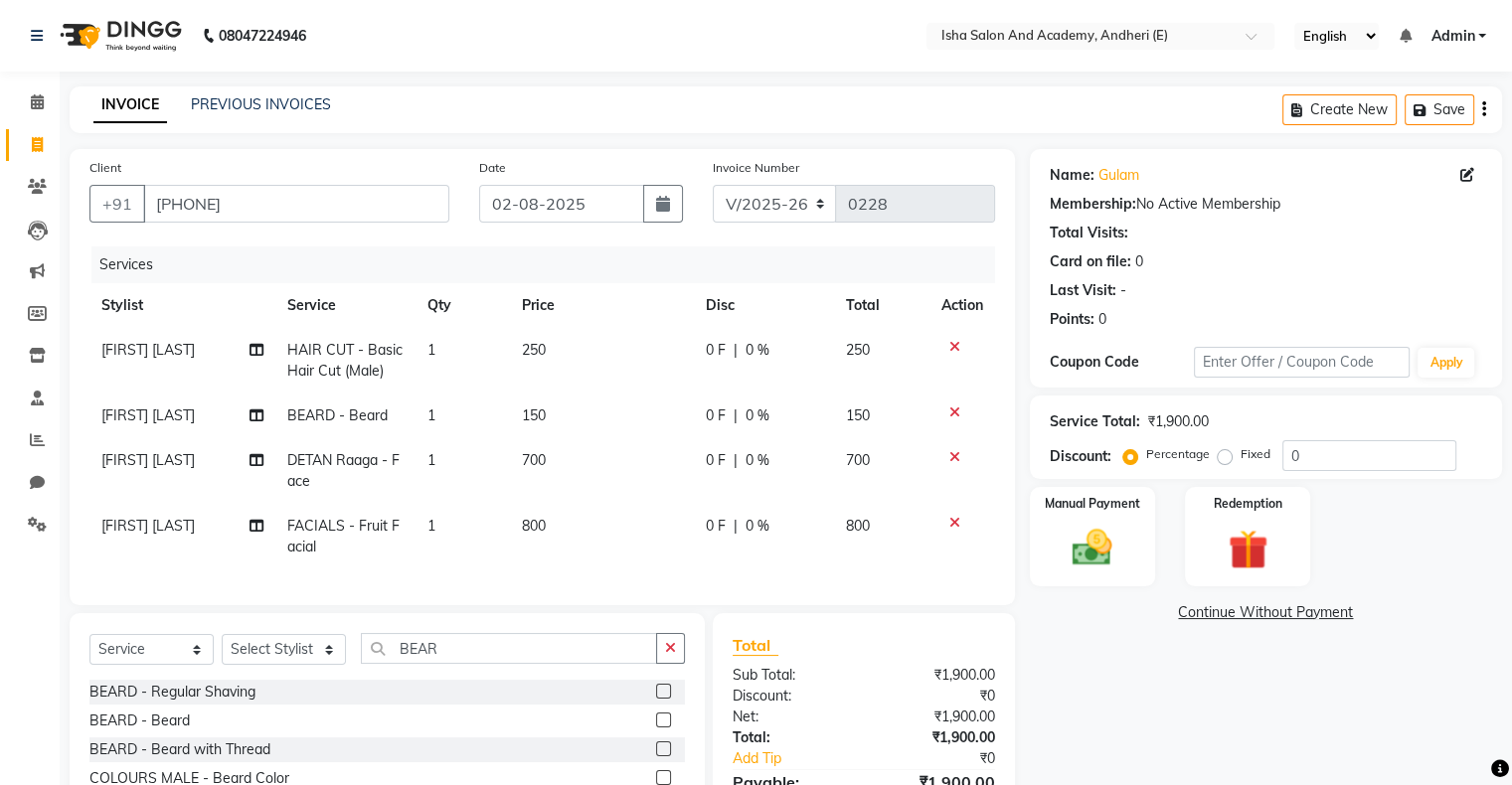 click 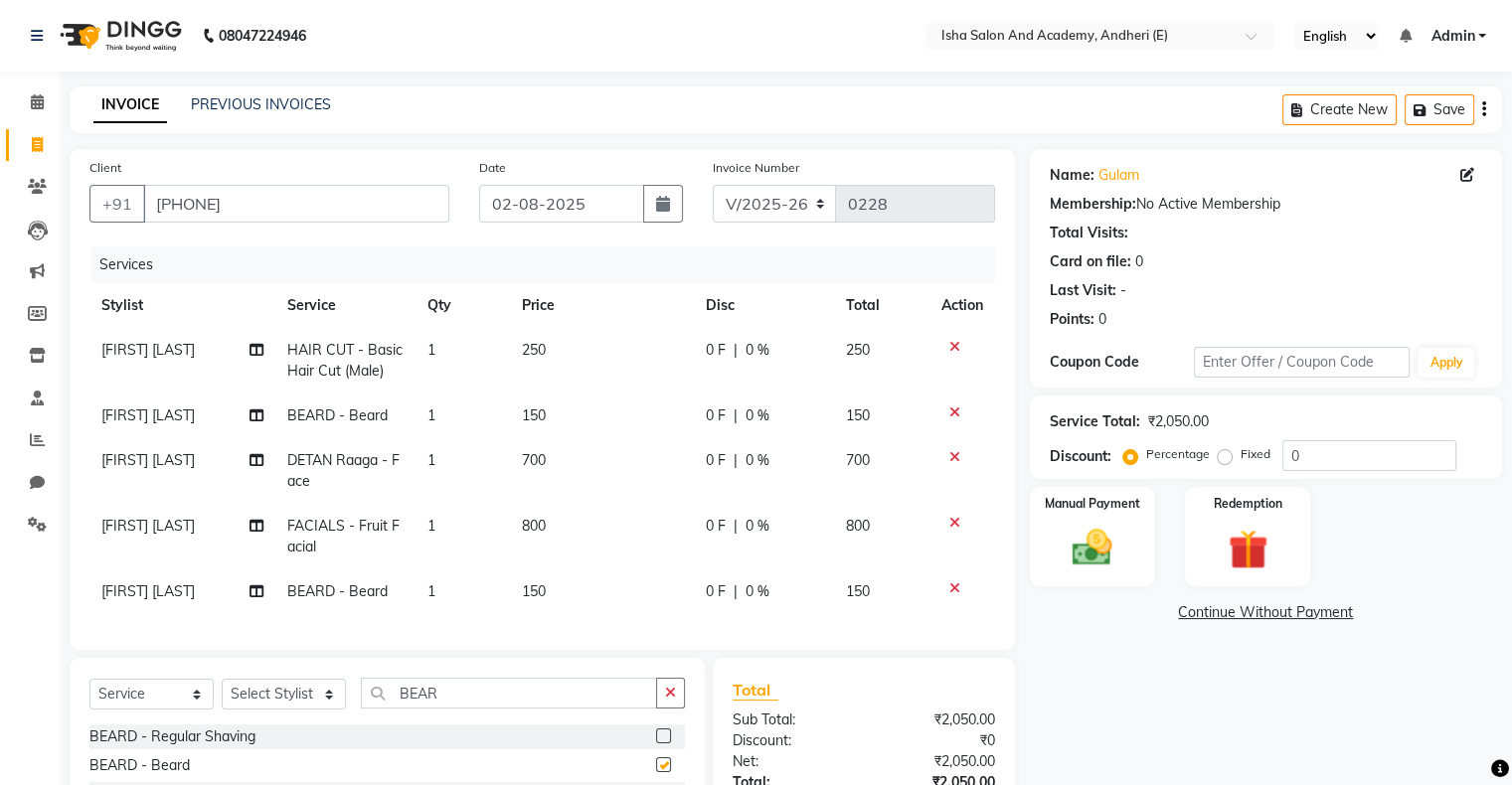 checkbox on "false" 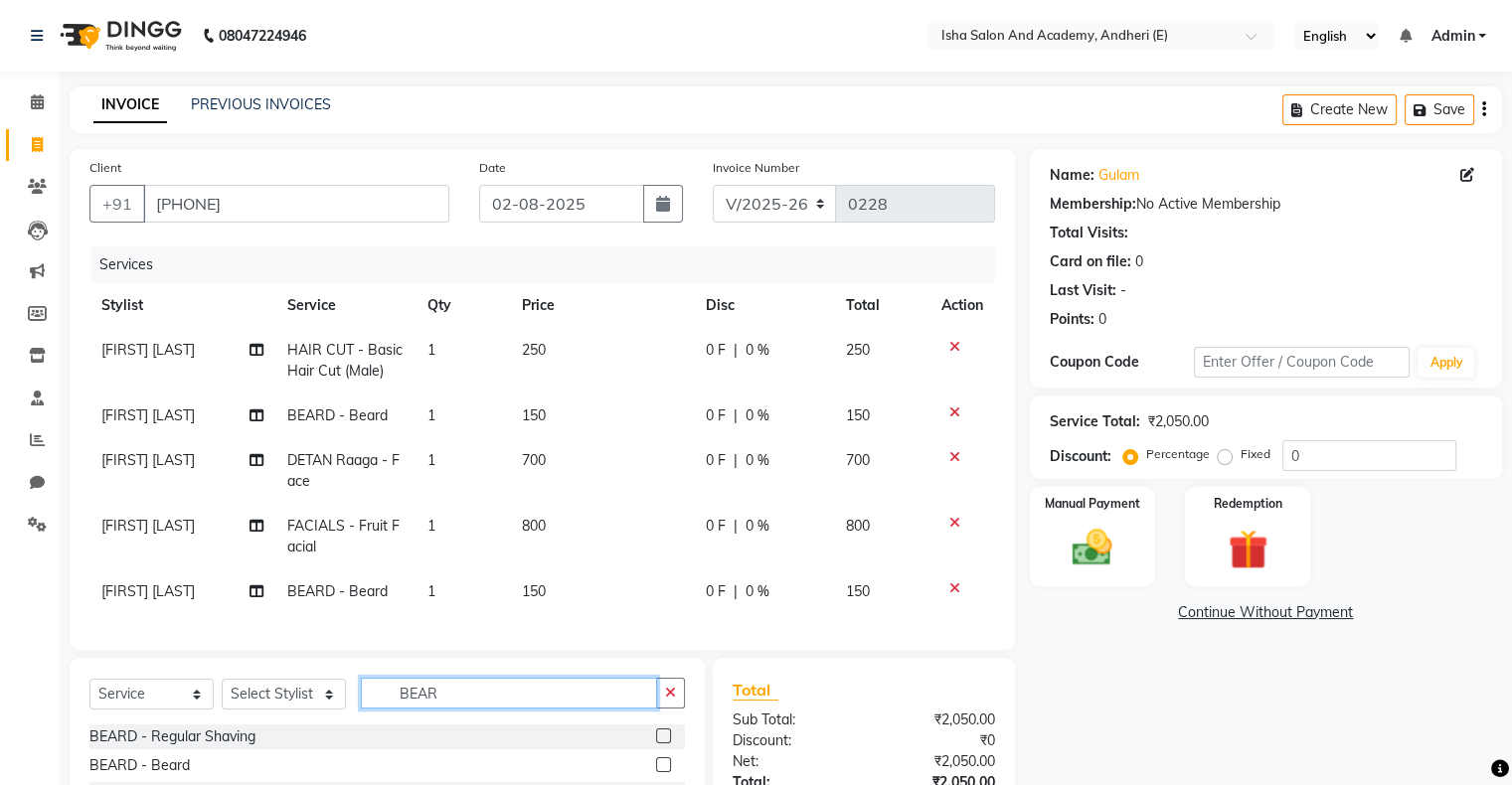 drag, startPoint x: 575, startPoint y: 717, endPoint x: 319, endPoint y: 677, distance: 259.10616 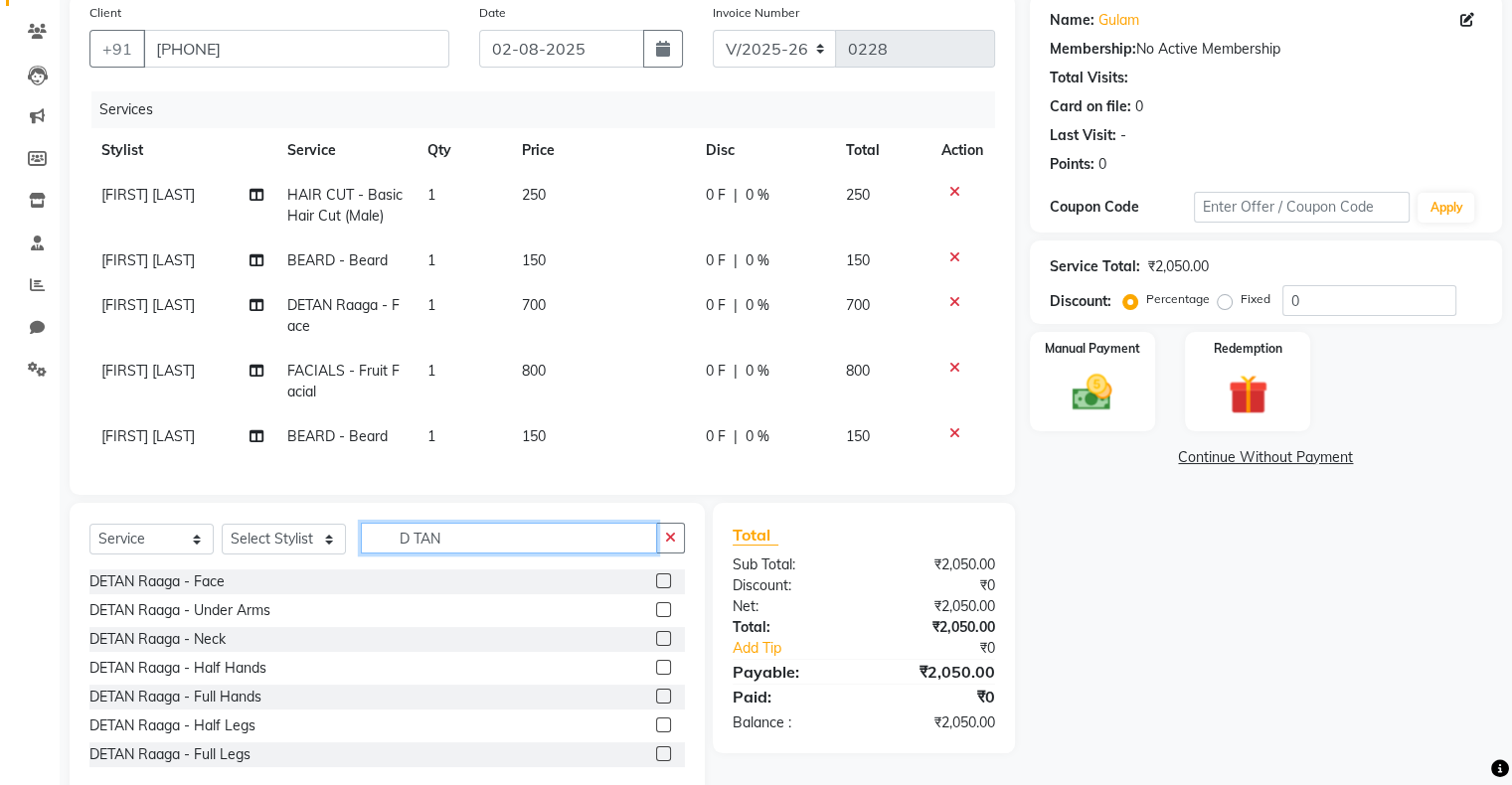 scroll, scrollTop: 172, scrollLeft: 0, axis: vertical 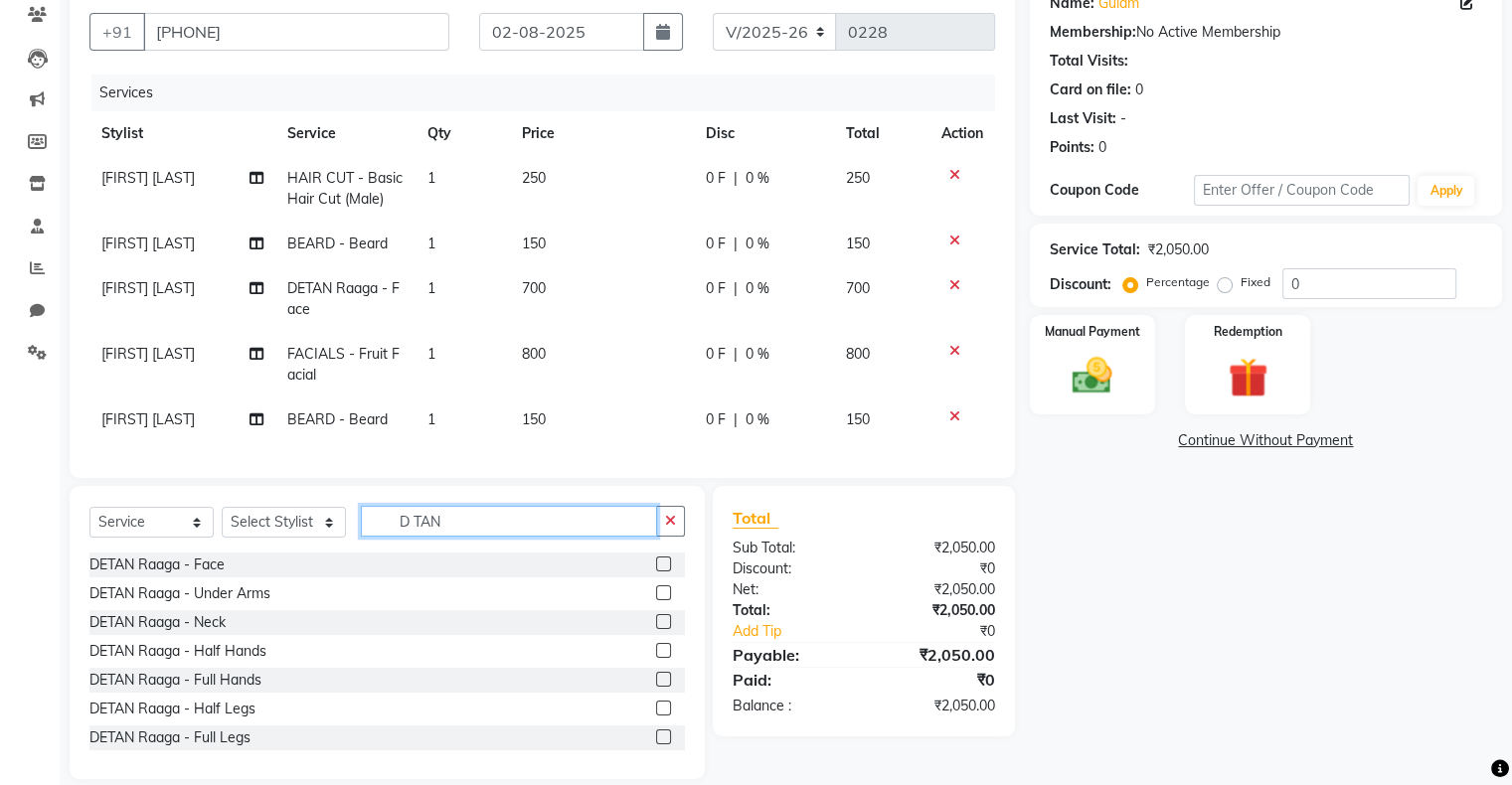type on "D TAN" 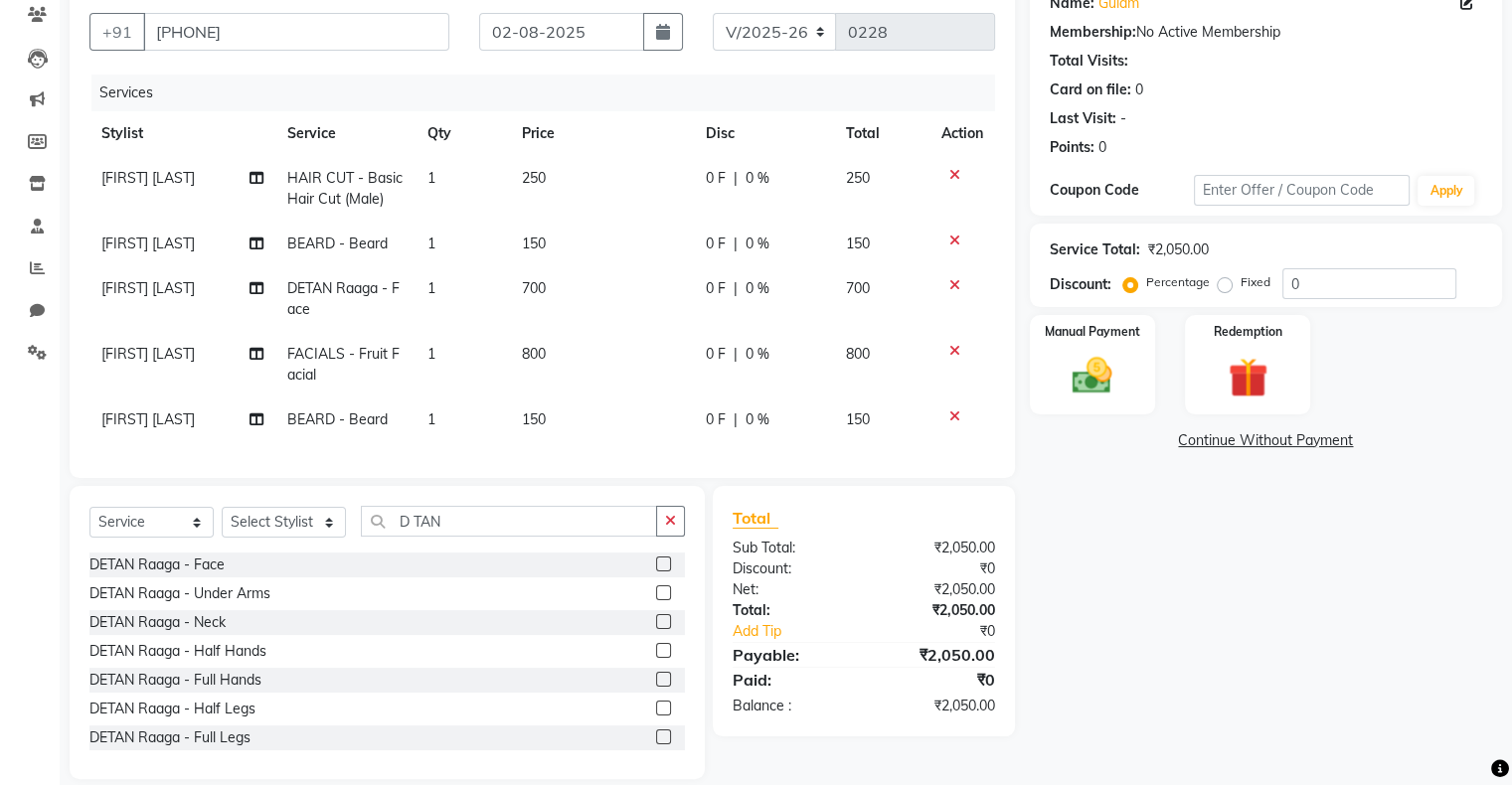 click 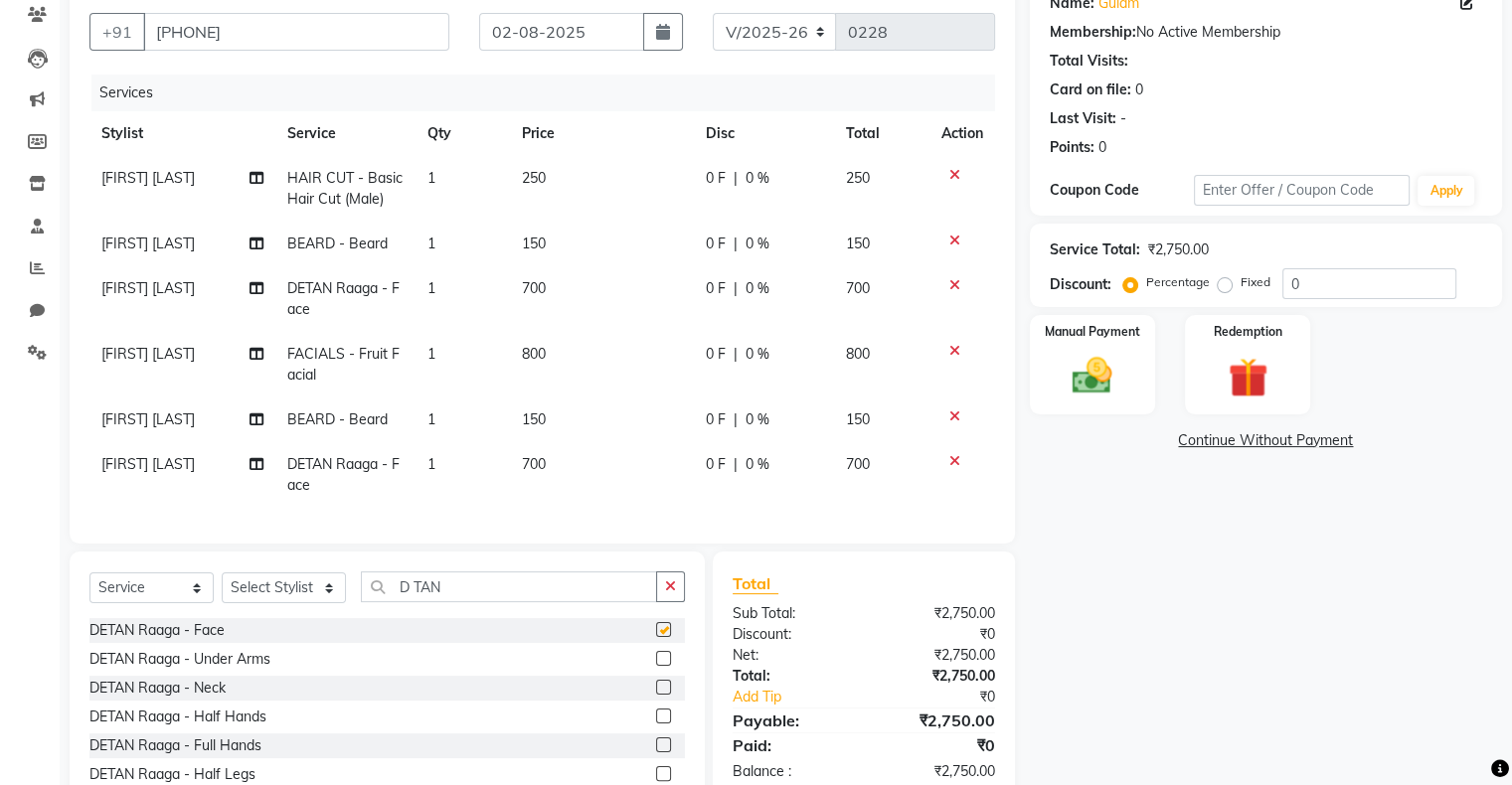 checkbox on "false" 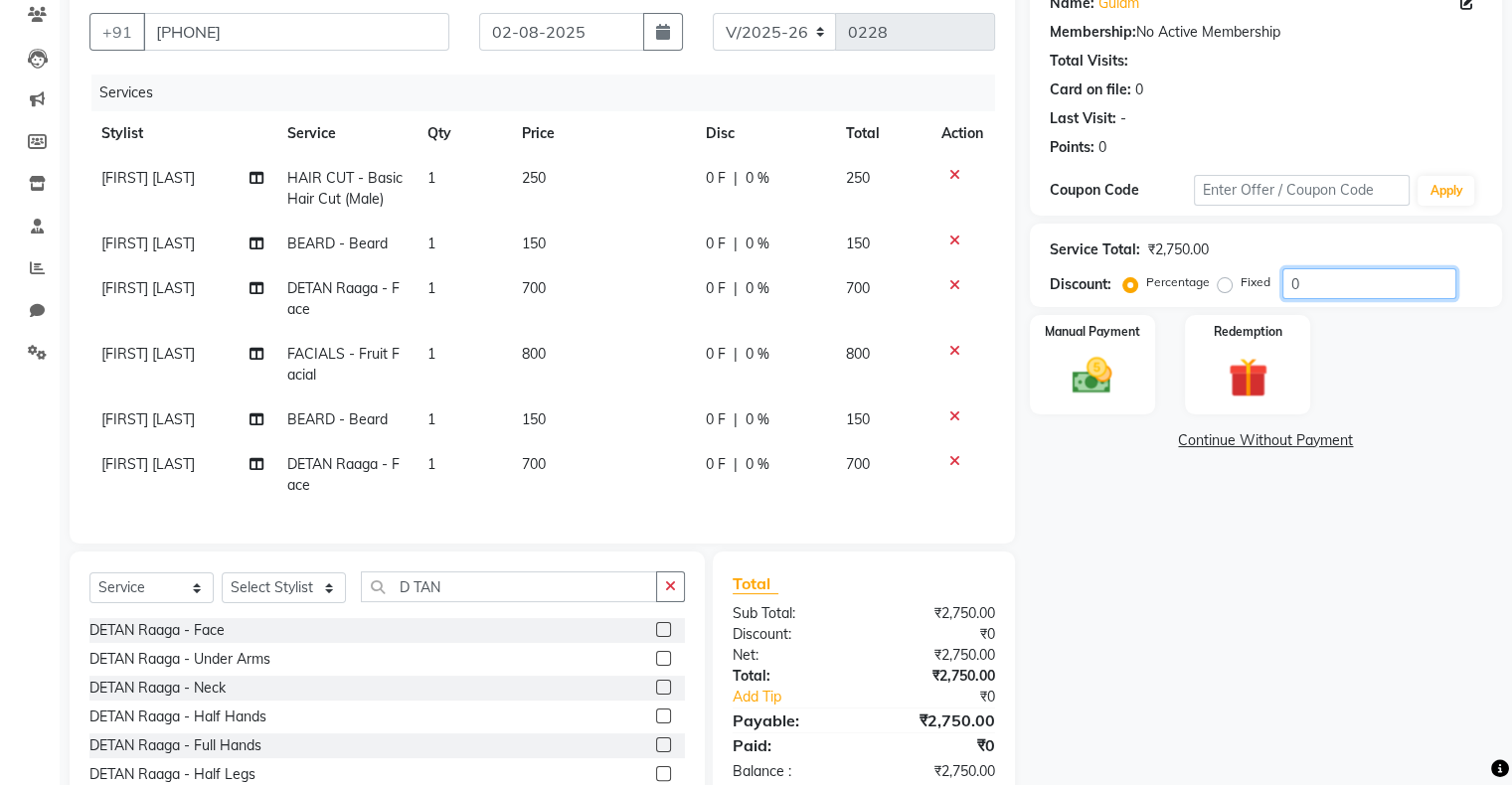 drag, startPoint x: 1321, startPoint y: 285, endPoint x: 1275, endPoint y: 285, distance: 46 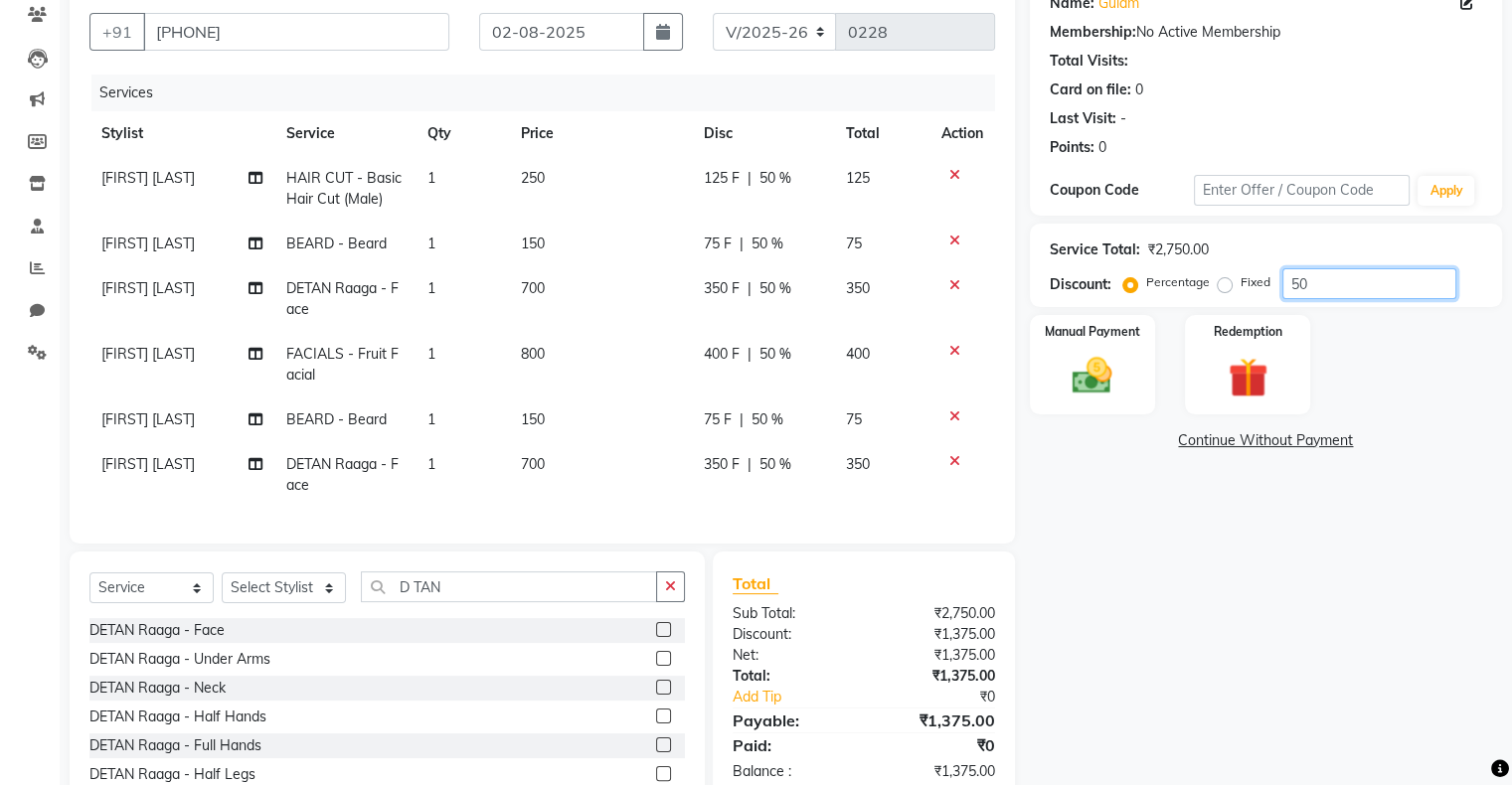 type on "50" 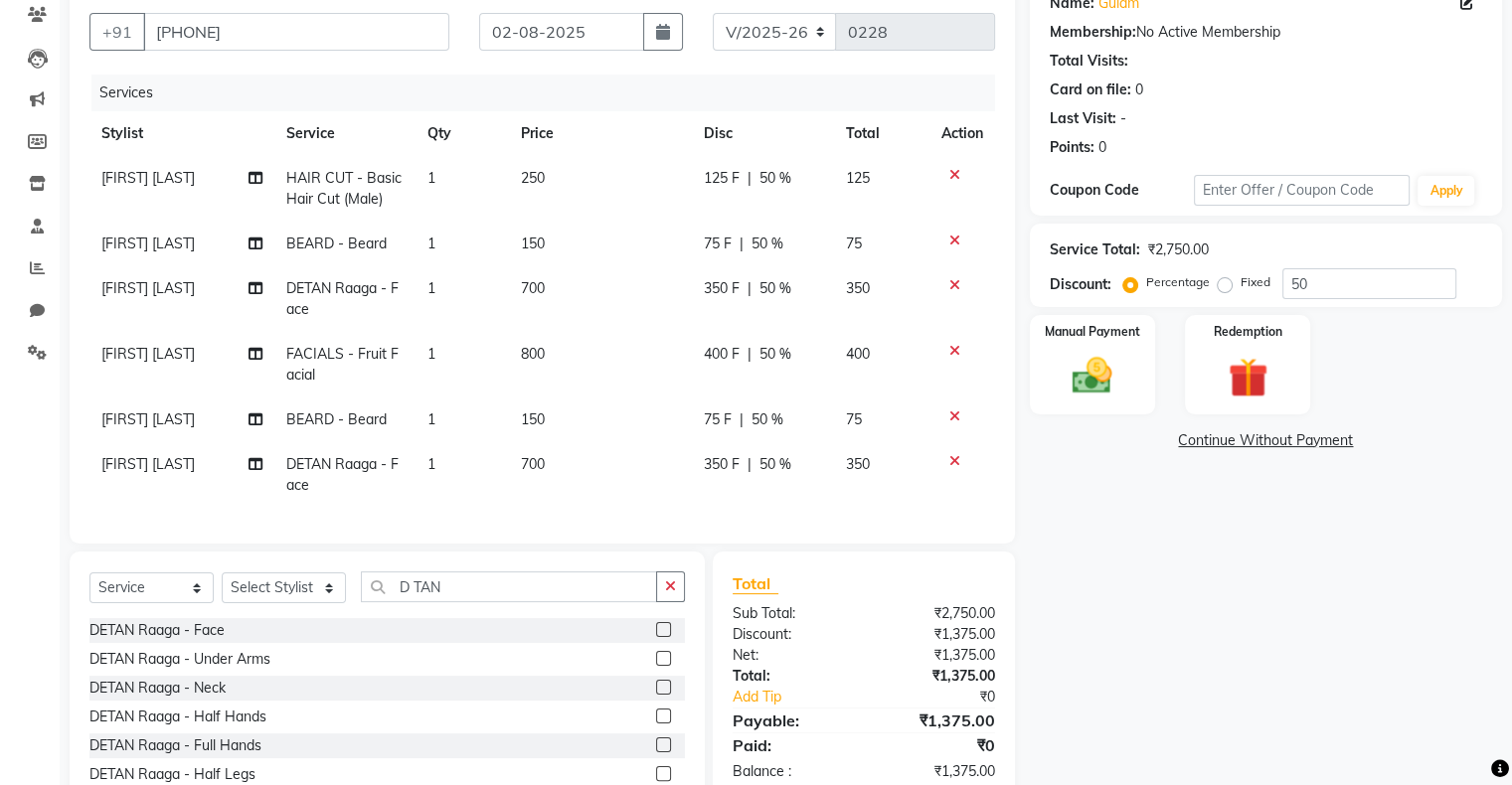 click on "Name: Gulam  Membership:  No Active Membership  Total Visits:   Card on file:  0 Last Visit:   - Points:   0  Coupon Code Apply Service Total:  ₹2,750.00  Discount:  Percentage   Fixed  50 Manual Payment Redemption  Continue Without Payment" 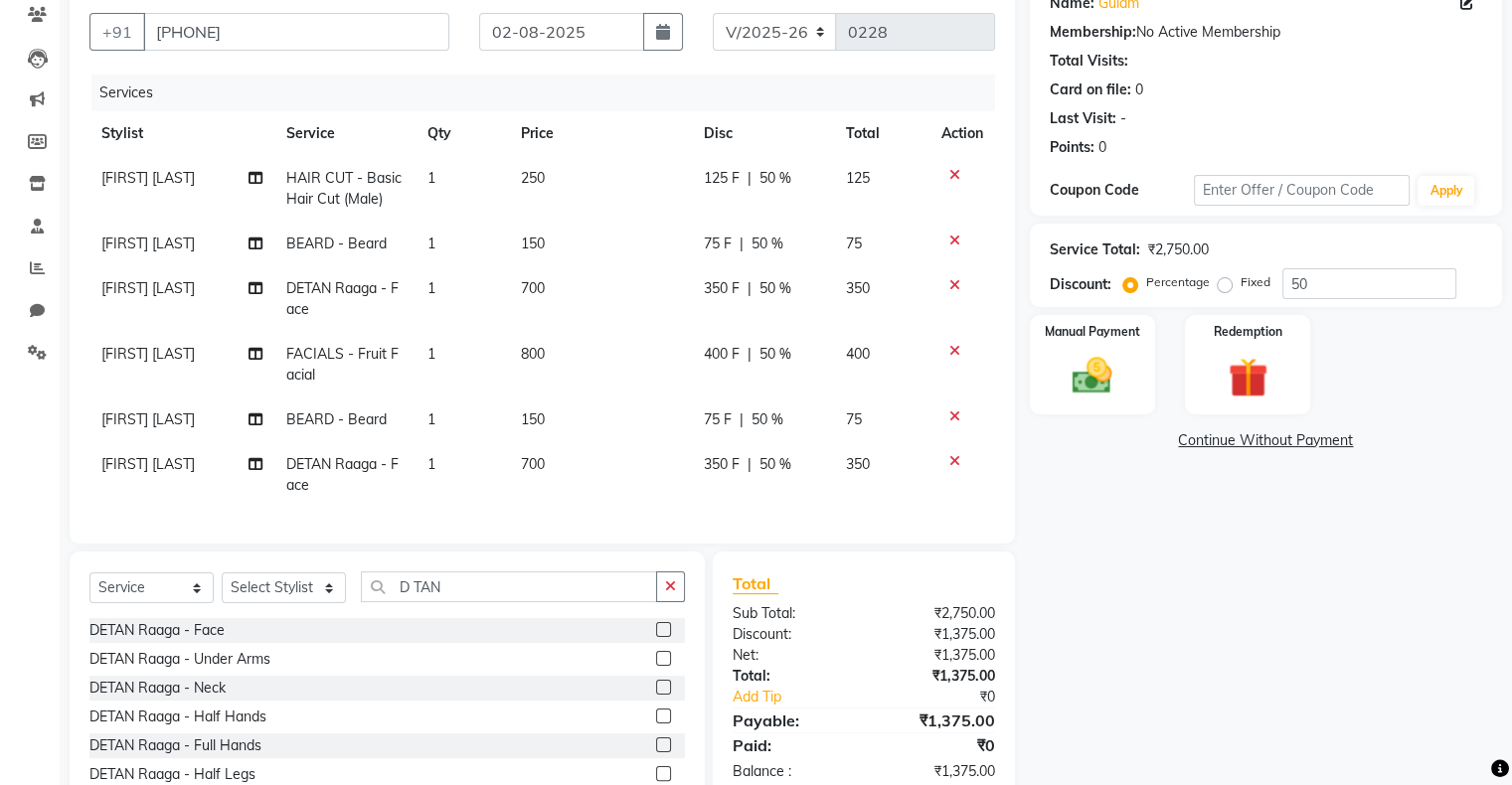 scroll, scrollTop: 276, scrollLeft: 0, axis: vertical 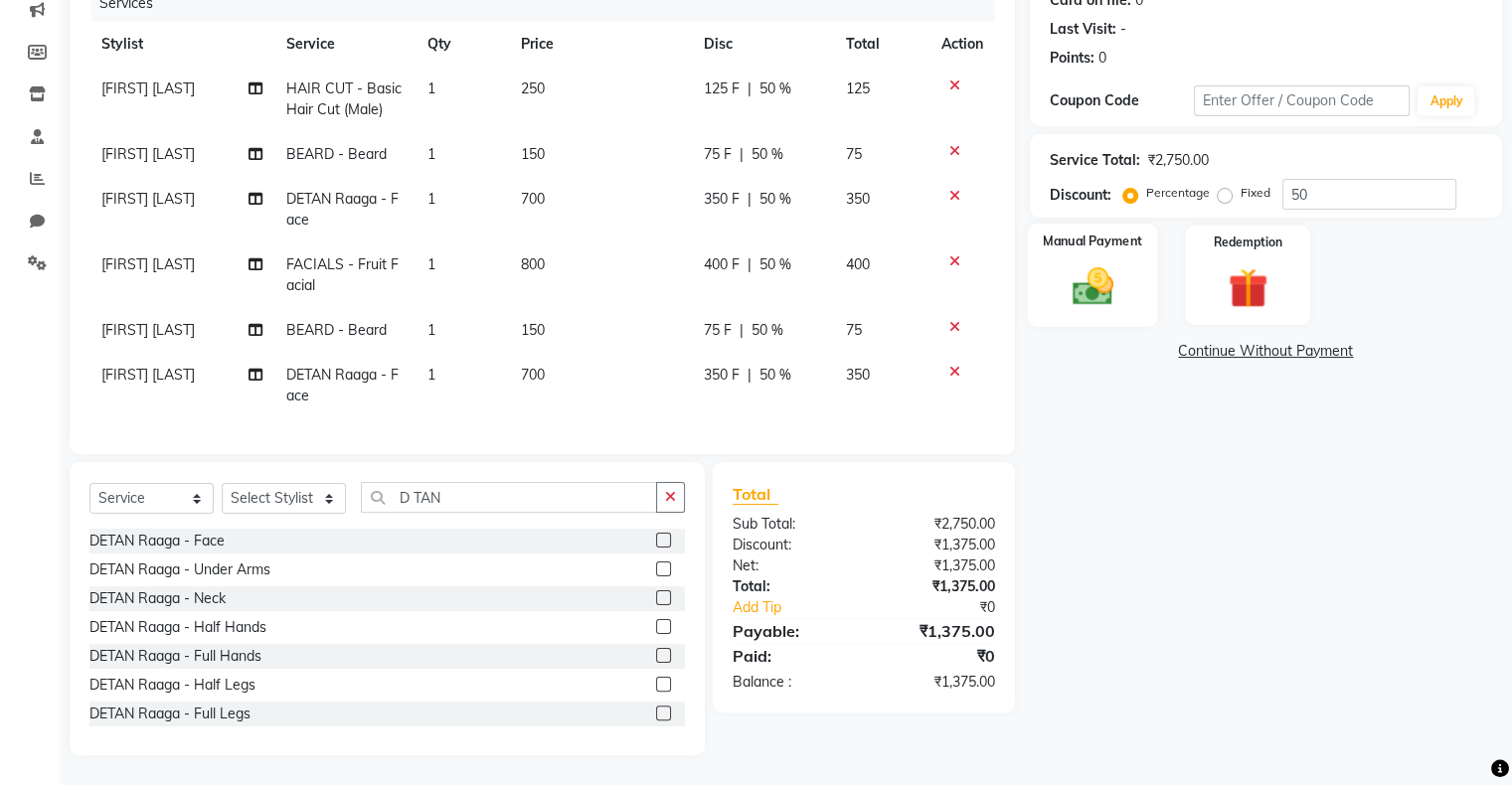 click on "Manual Payment" 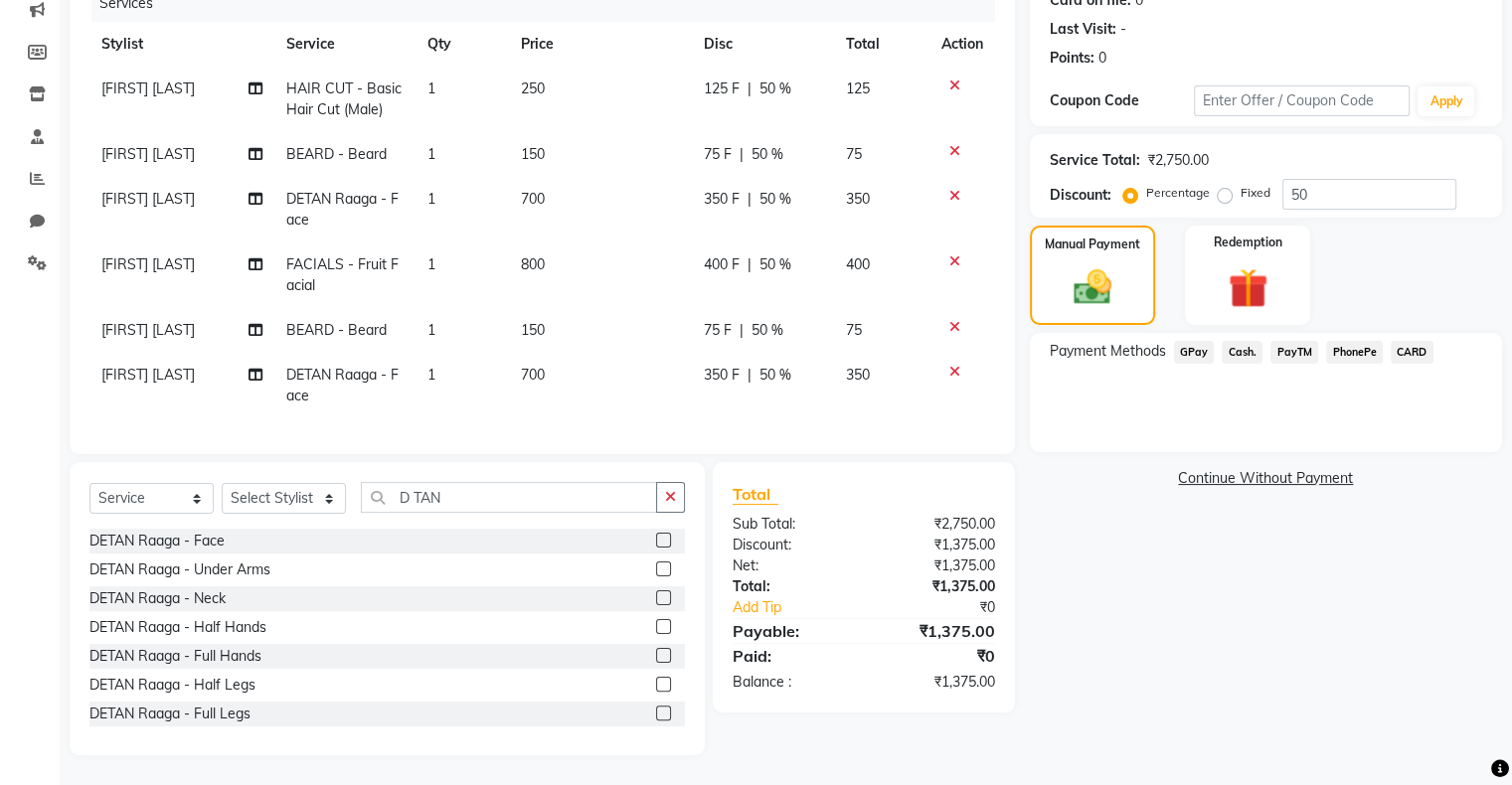 click on "PayTM" 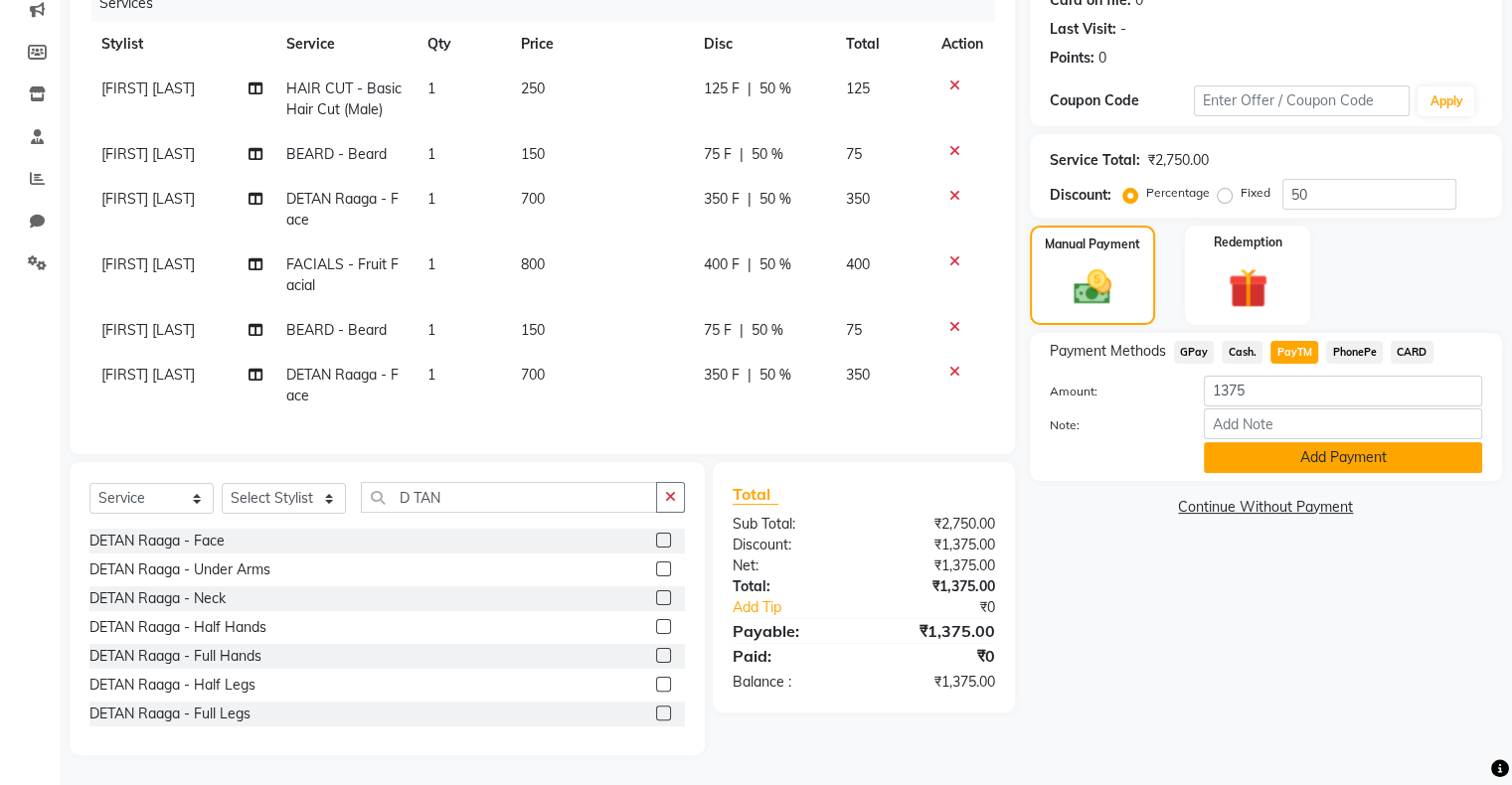 click on "Add Payment" 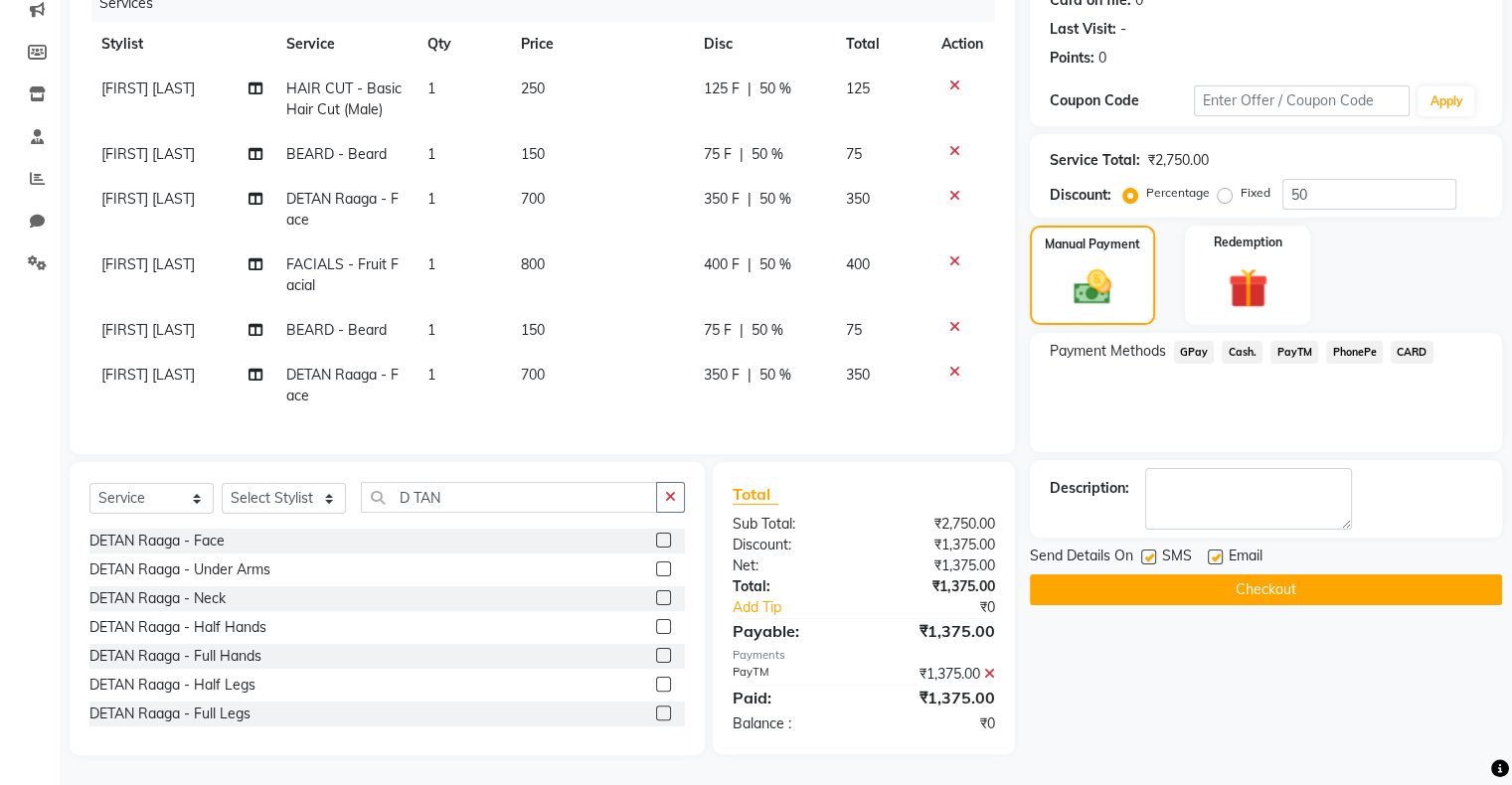 click on "Checkout" 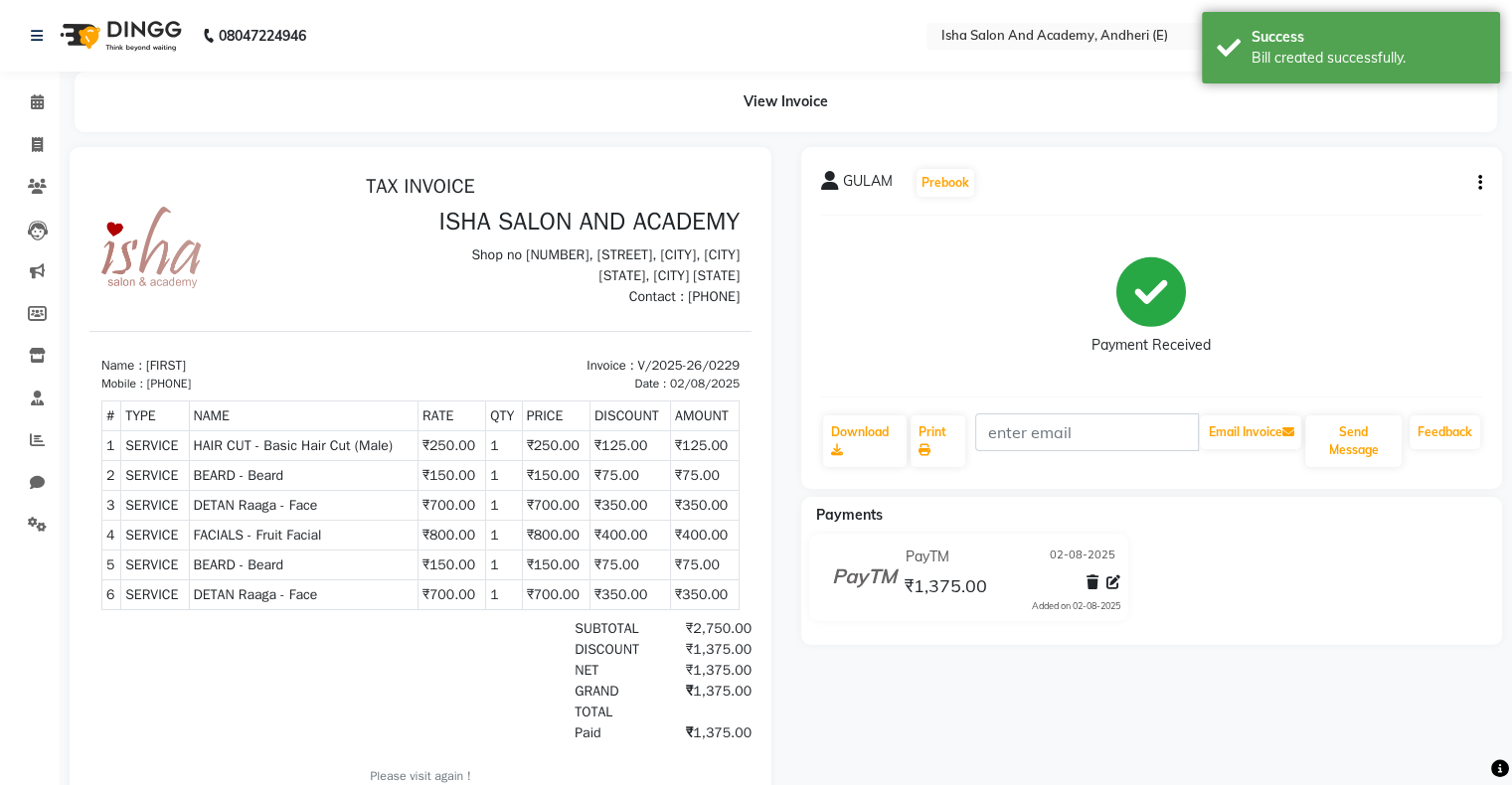 scroll, scrollTop: 0, scrollLeft: 0, axis: both 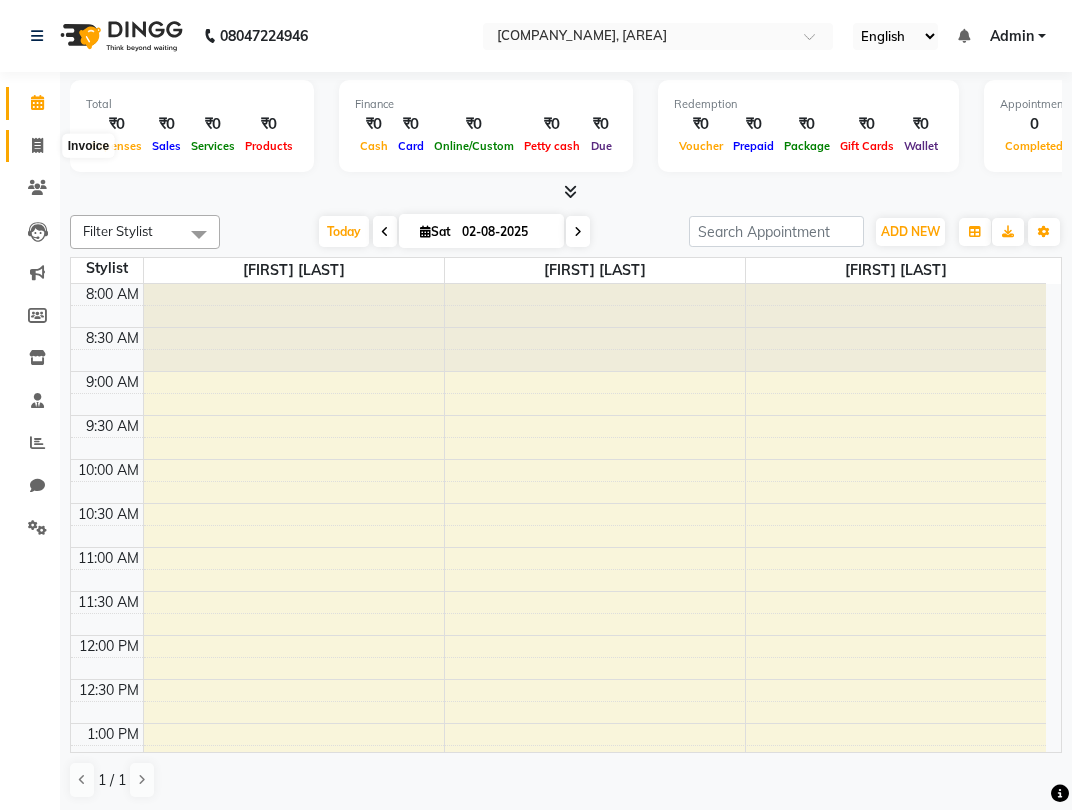 click 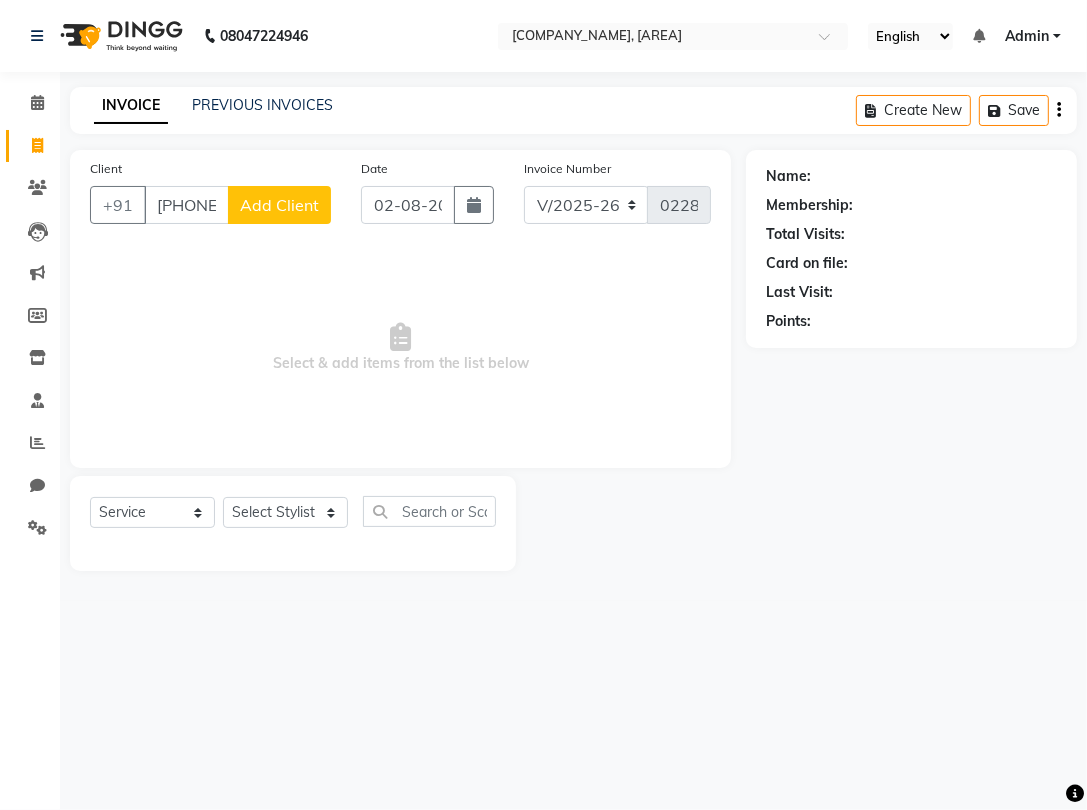 type on "[PHONE]" 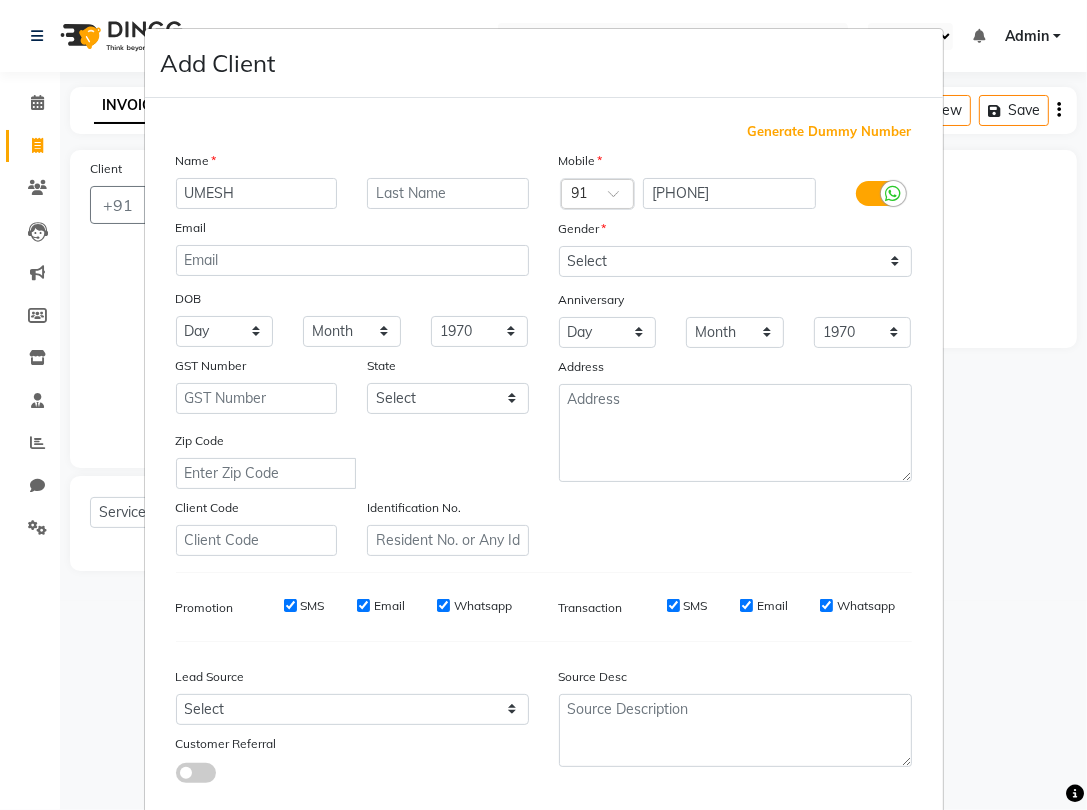 type on "UMESH" 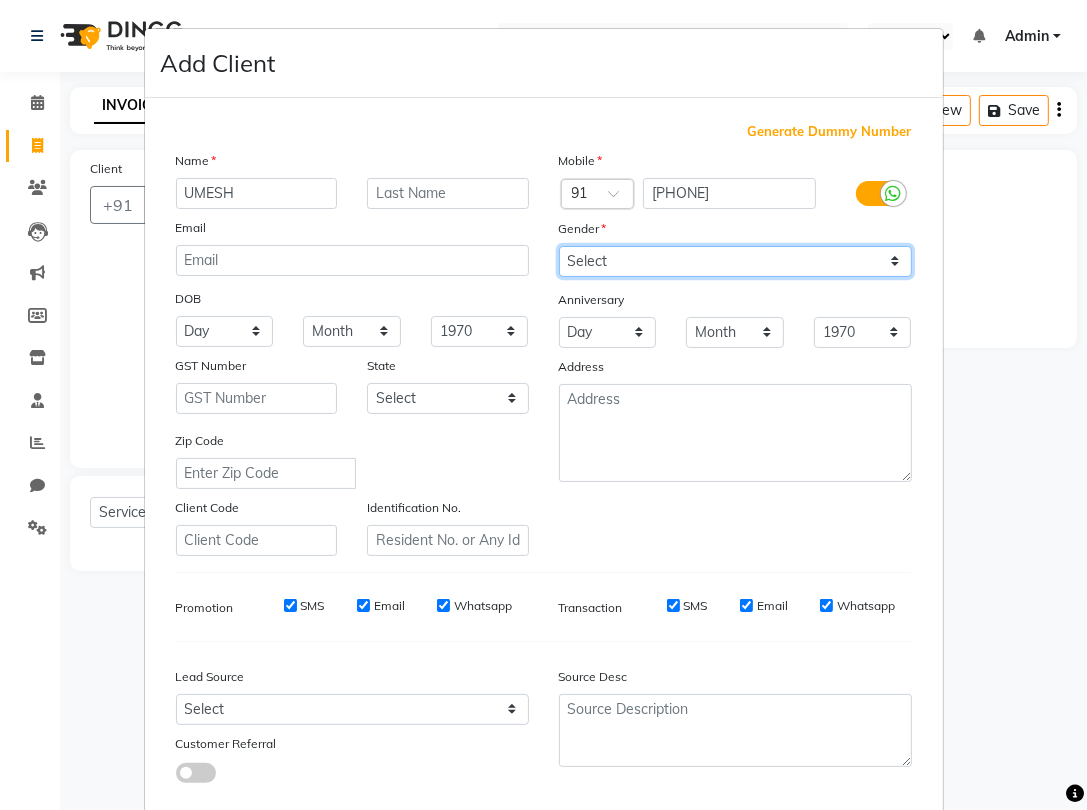 click on "Select Male Female Other Prefer Not To Say" at bounding box center [735, 261] 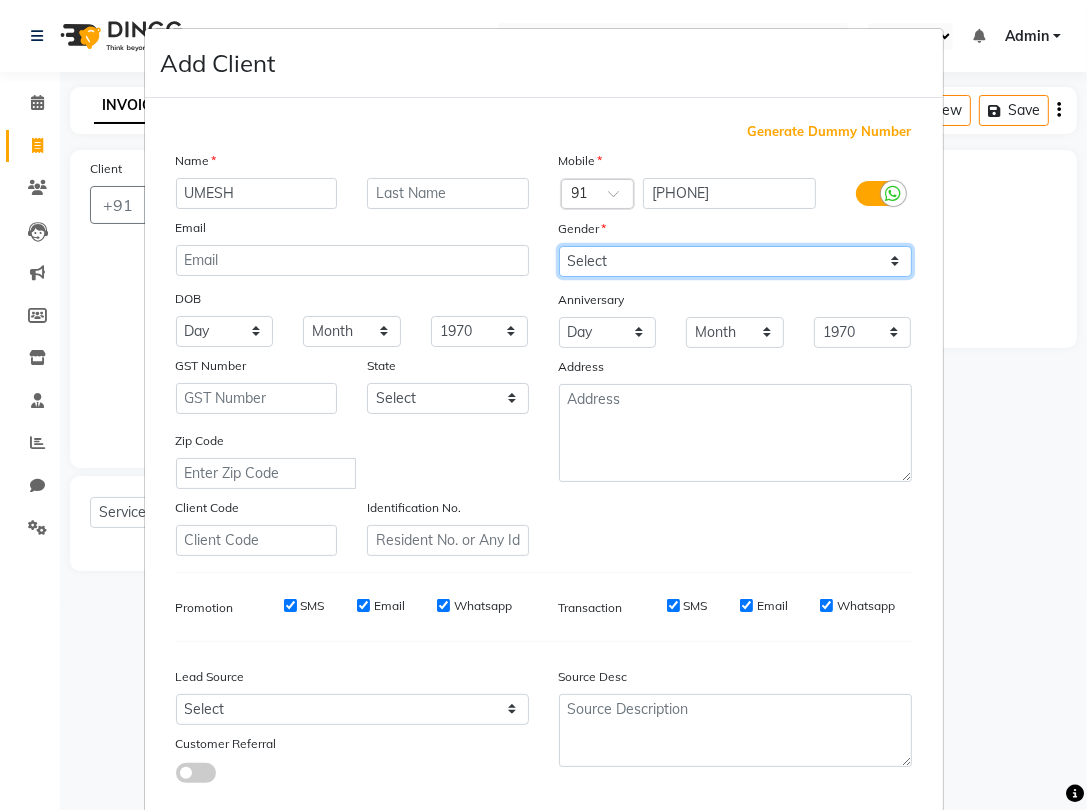 select on "male" 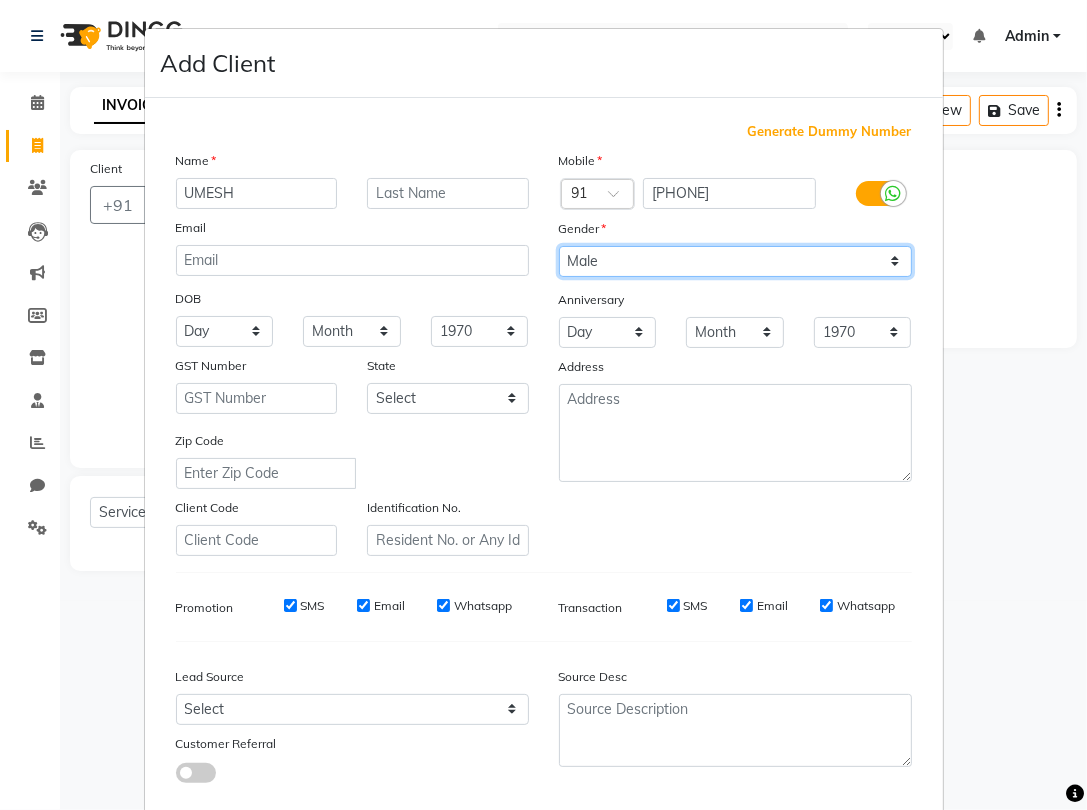 click on "Select Male Female Other Prefer Not To Say" at bounding box center (735, 261) 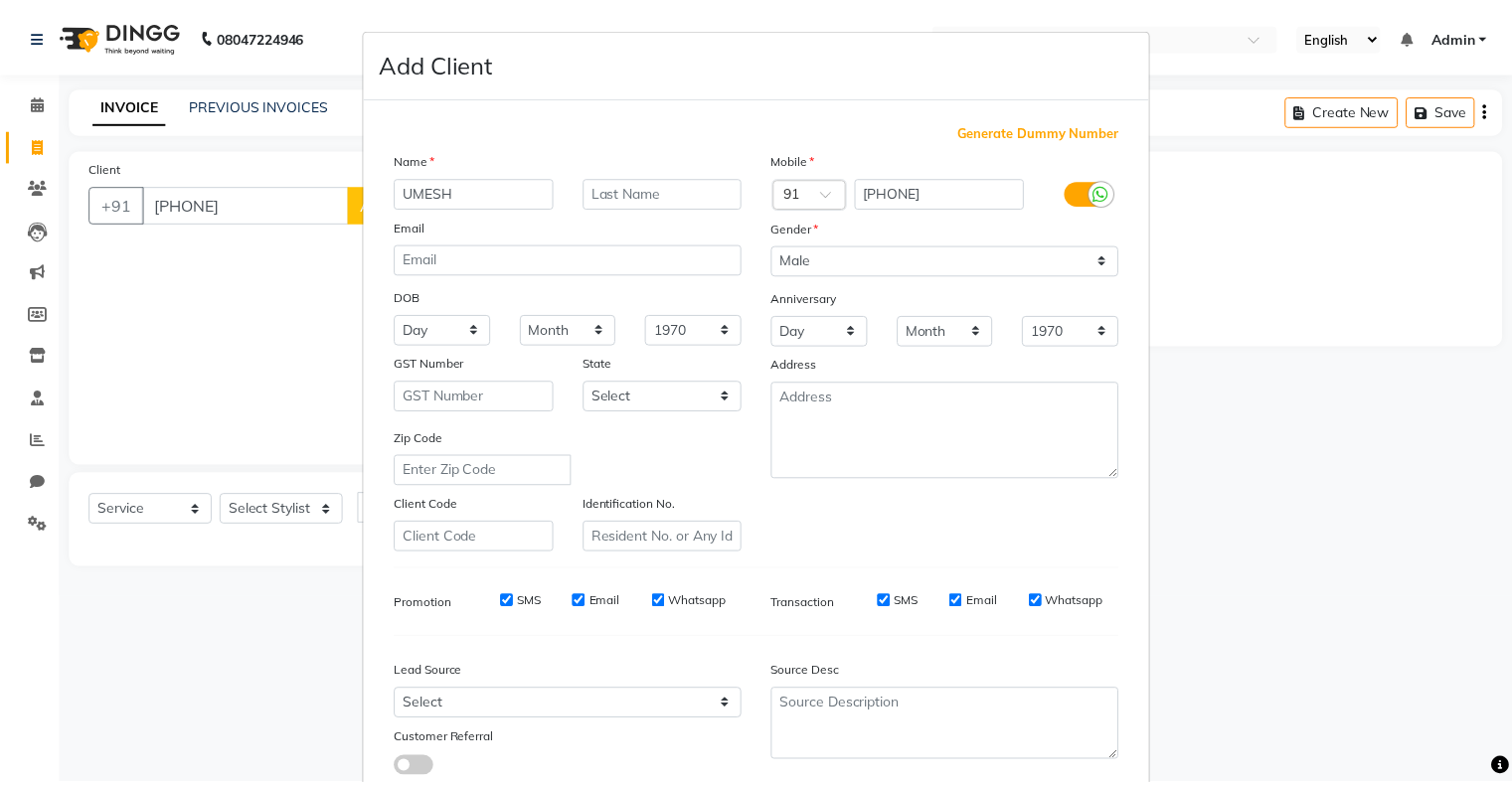 scroll, scrollTop: 141, scrollLeft: 0, axis: vertical 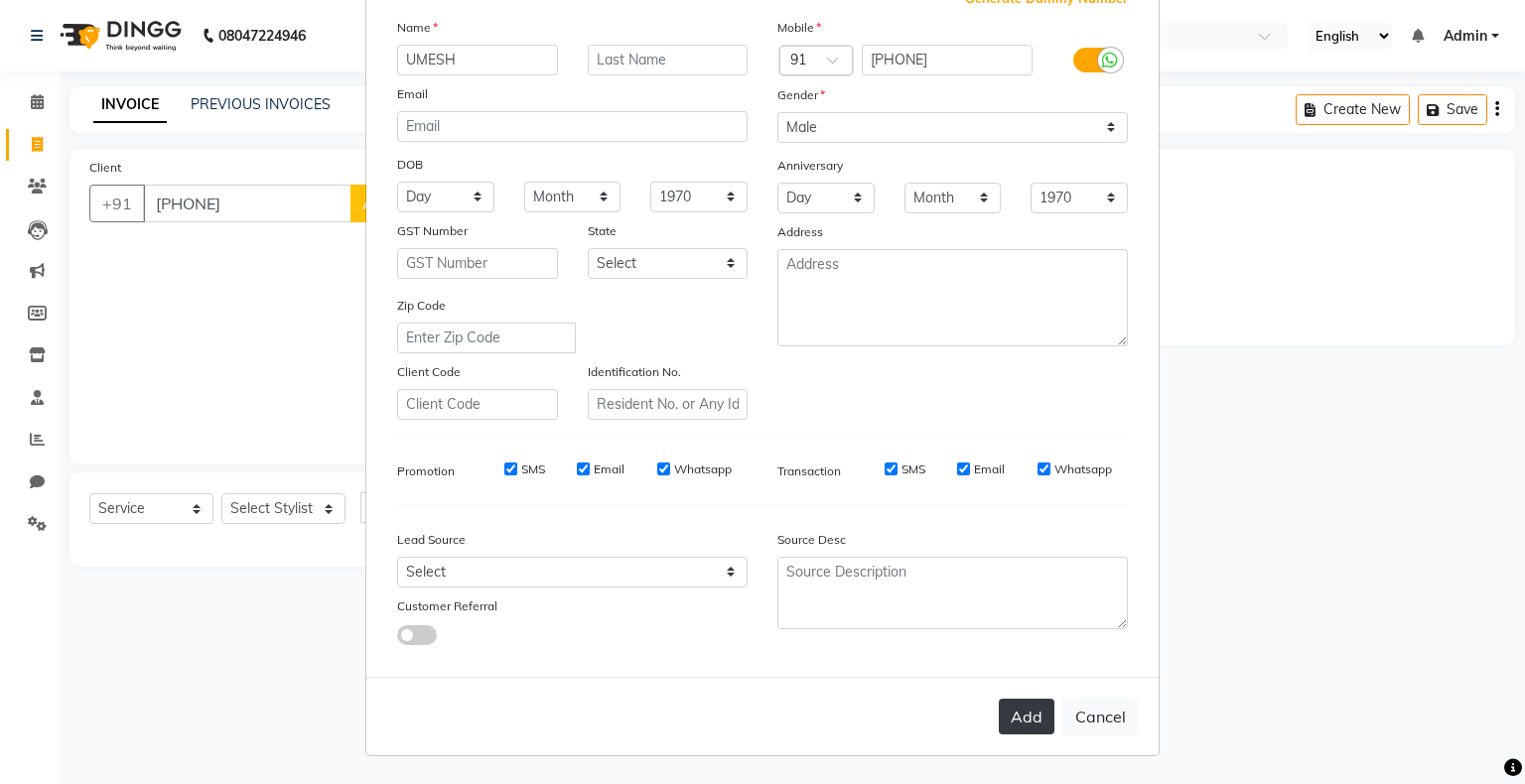 click on "Add" at bounding box center [1027, 717] 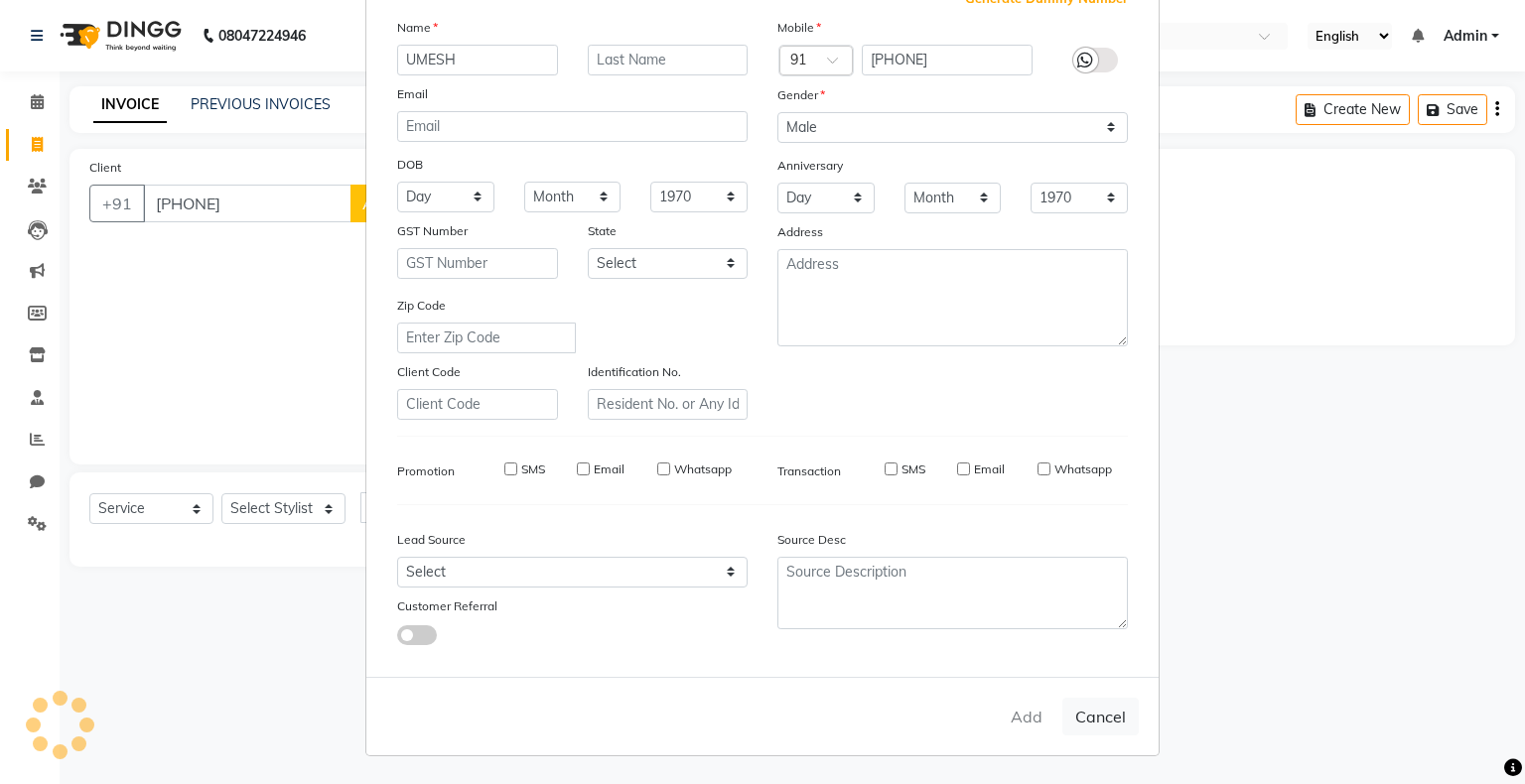 type 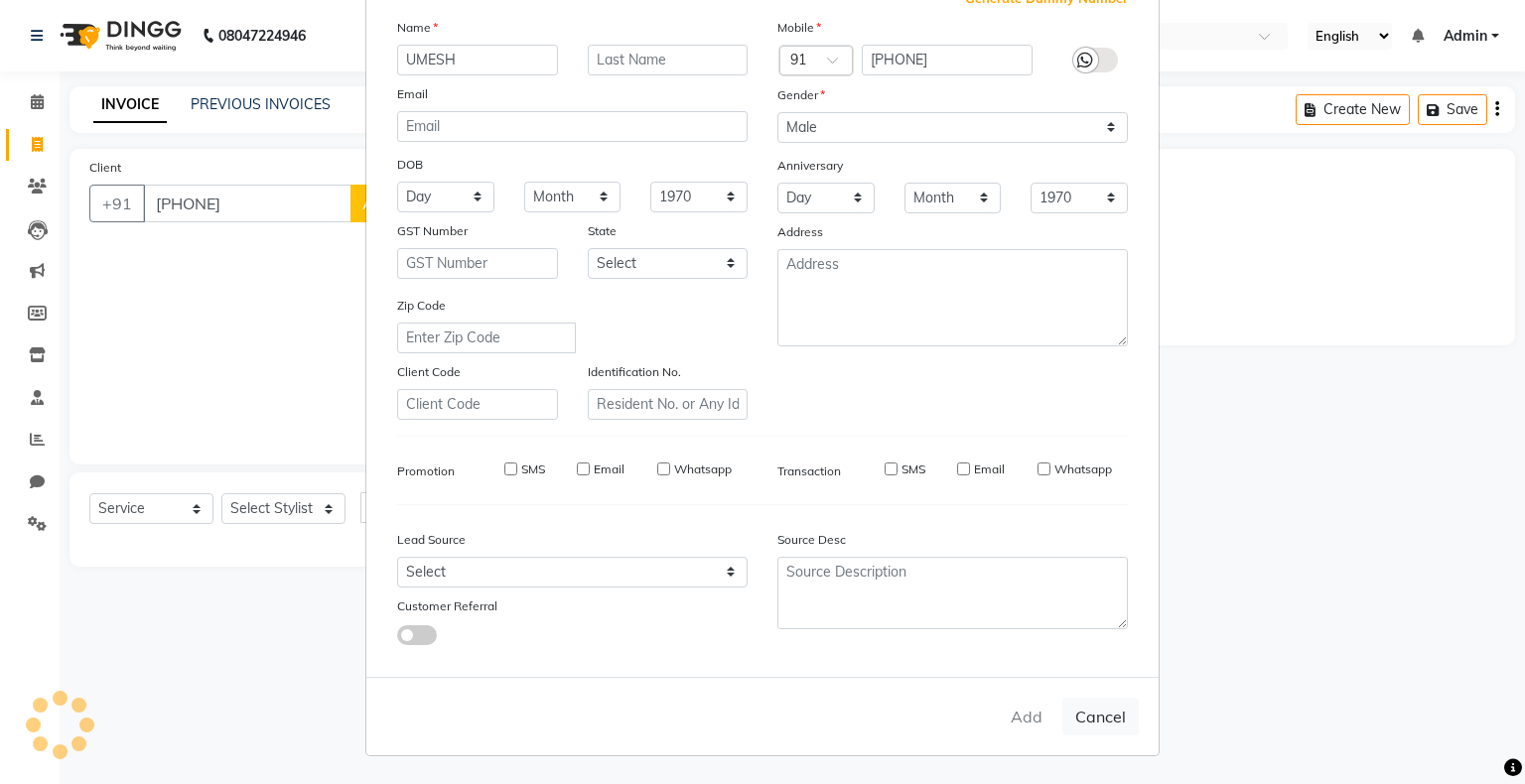 select 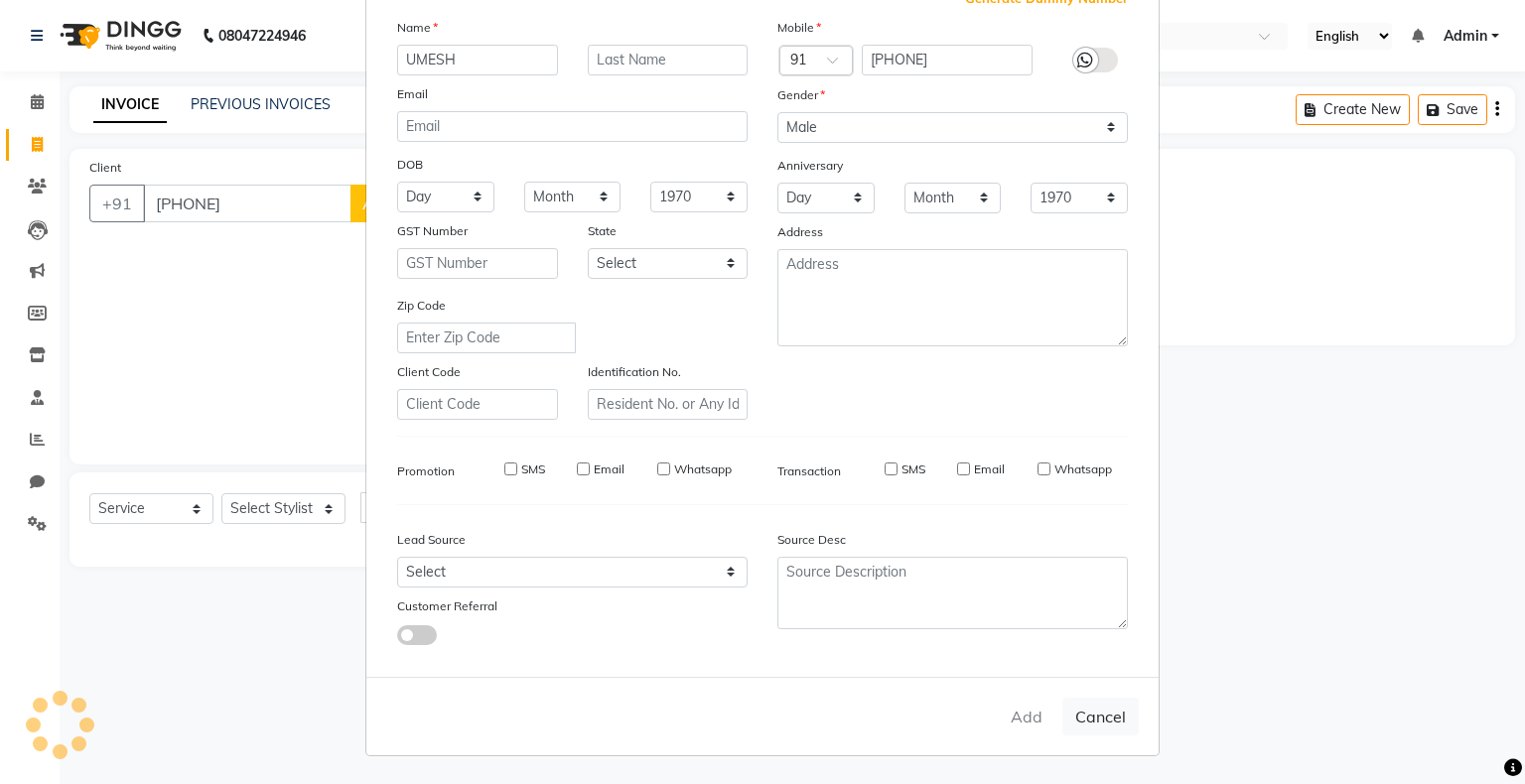 type 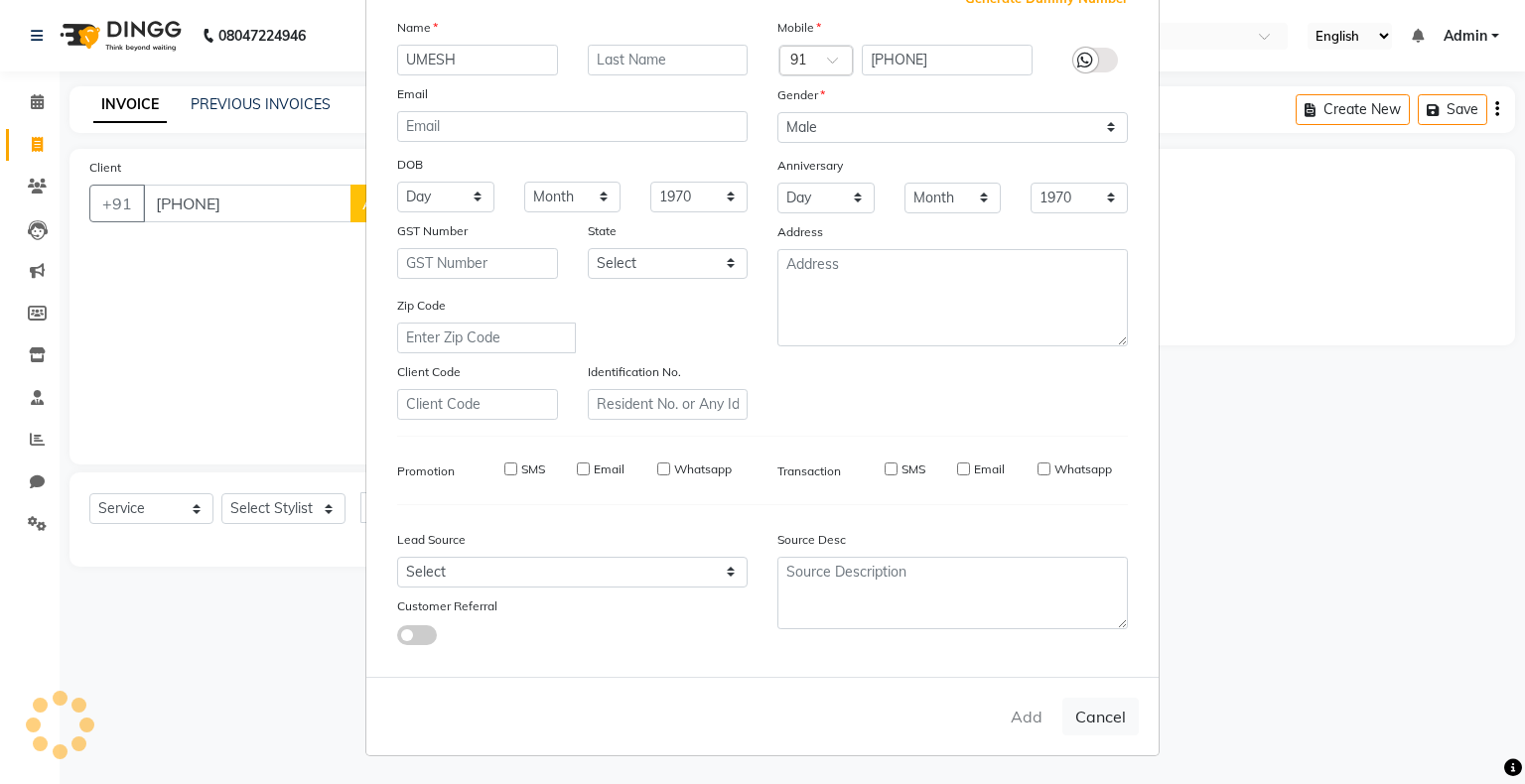 select 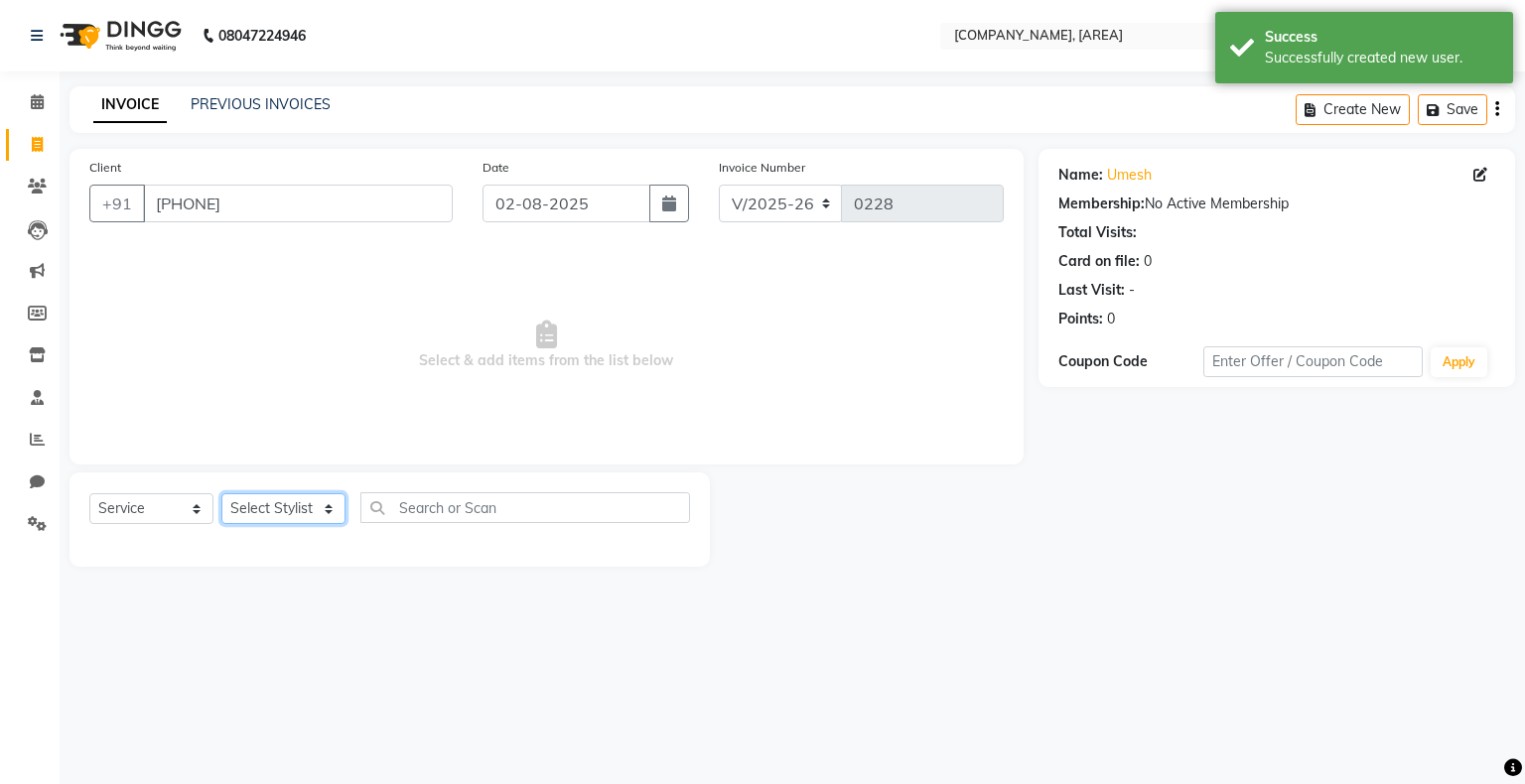 click on "Select Stylist [FIRST] [LAST] [FIRST] [LAST]" 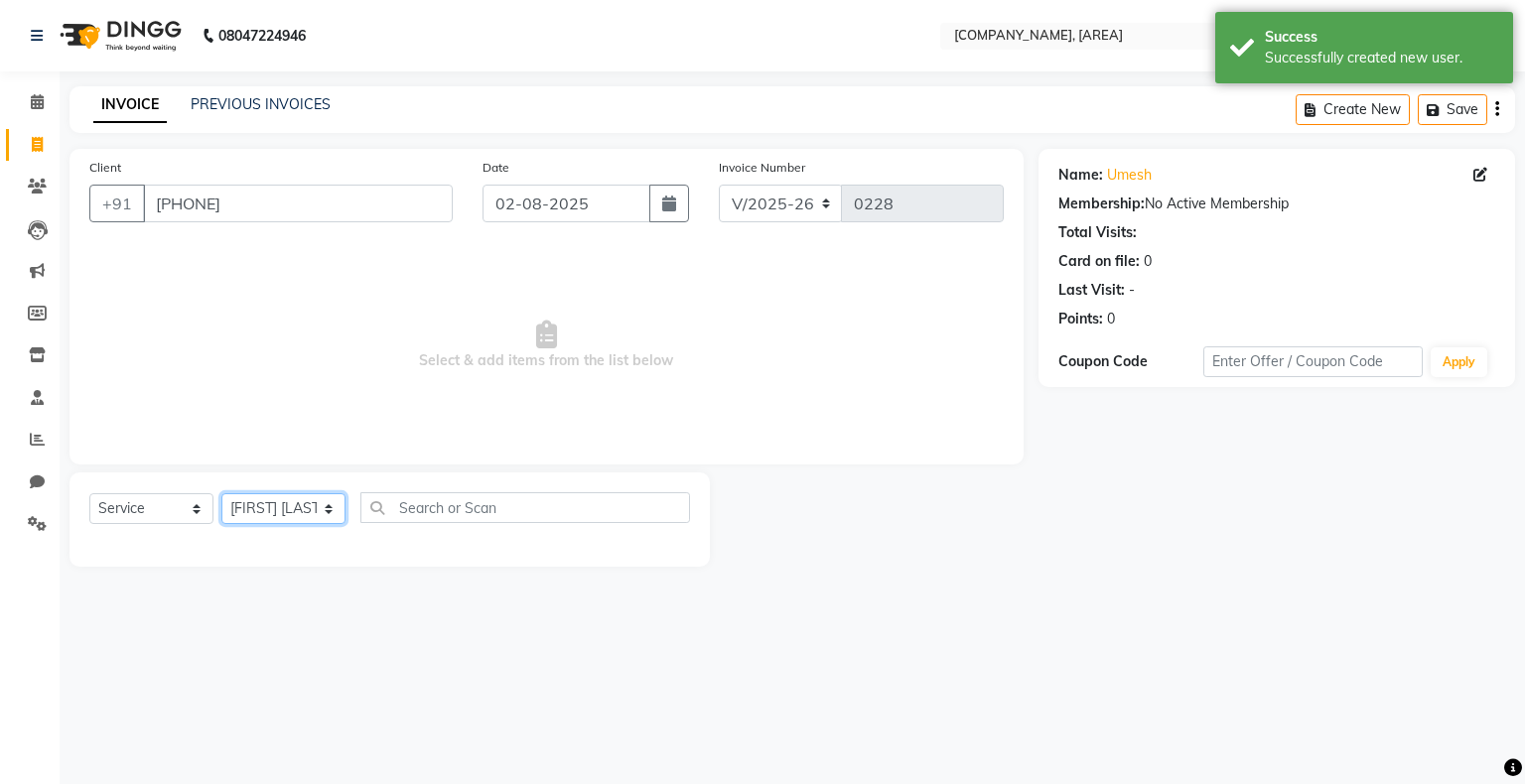 click on "Select Stylist [FIRST] [LAST] [FIRST] [LAST]" 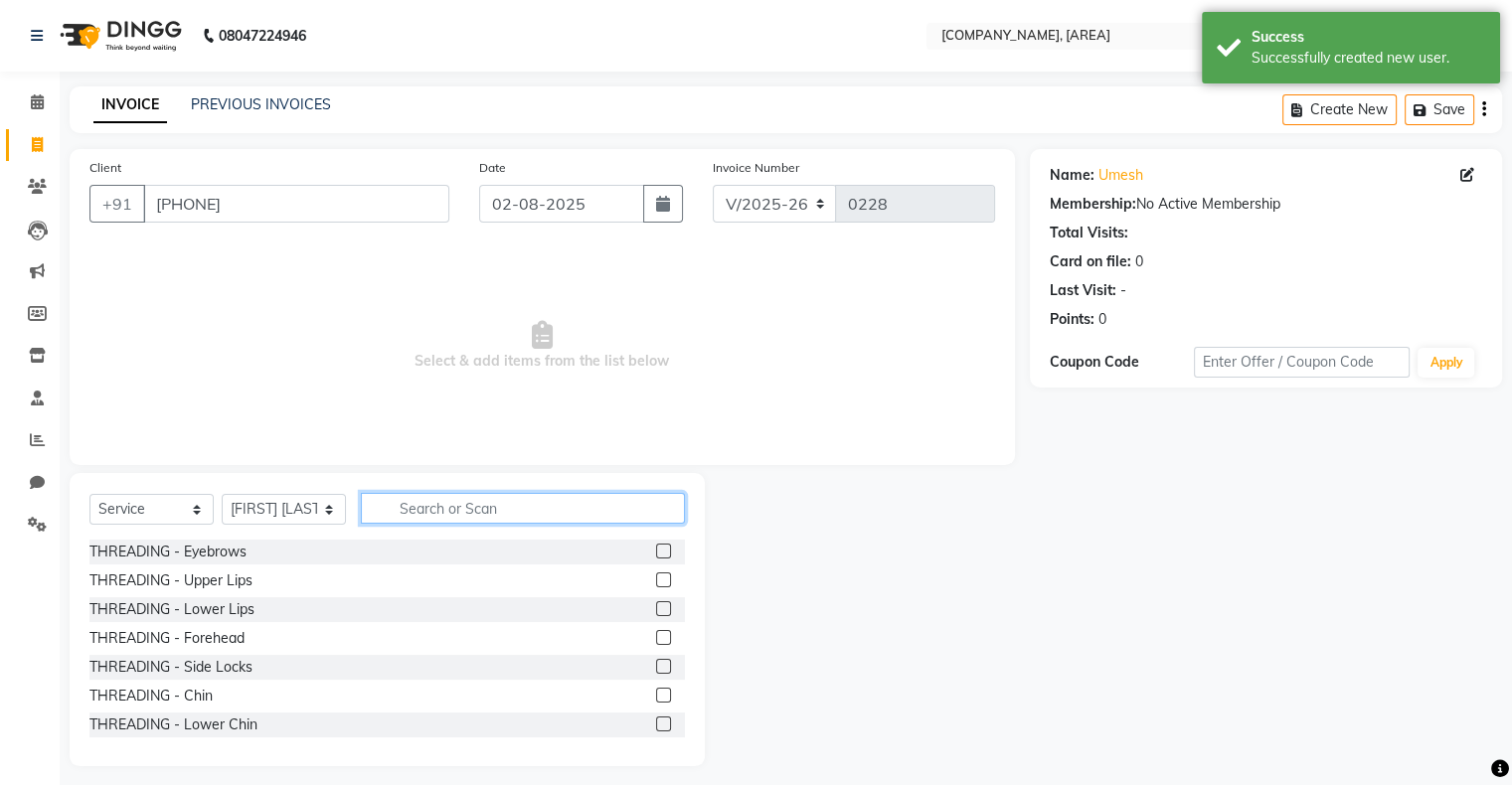 click 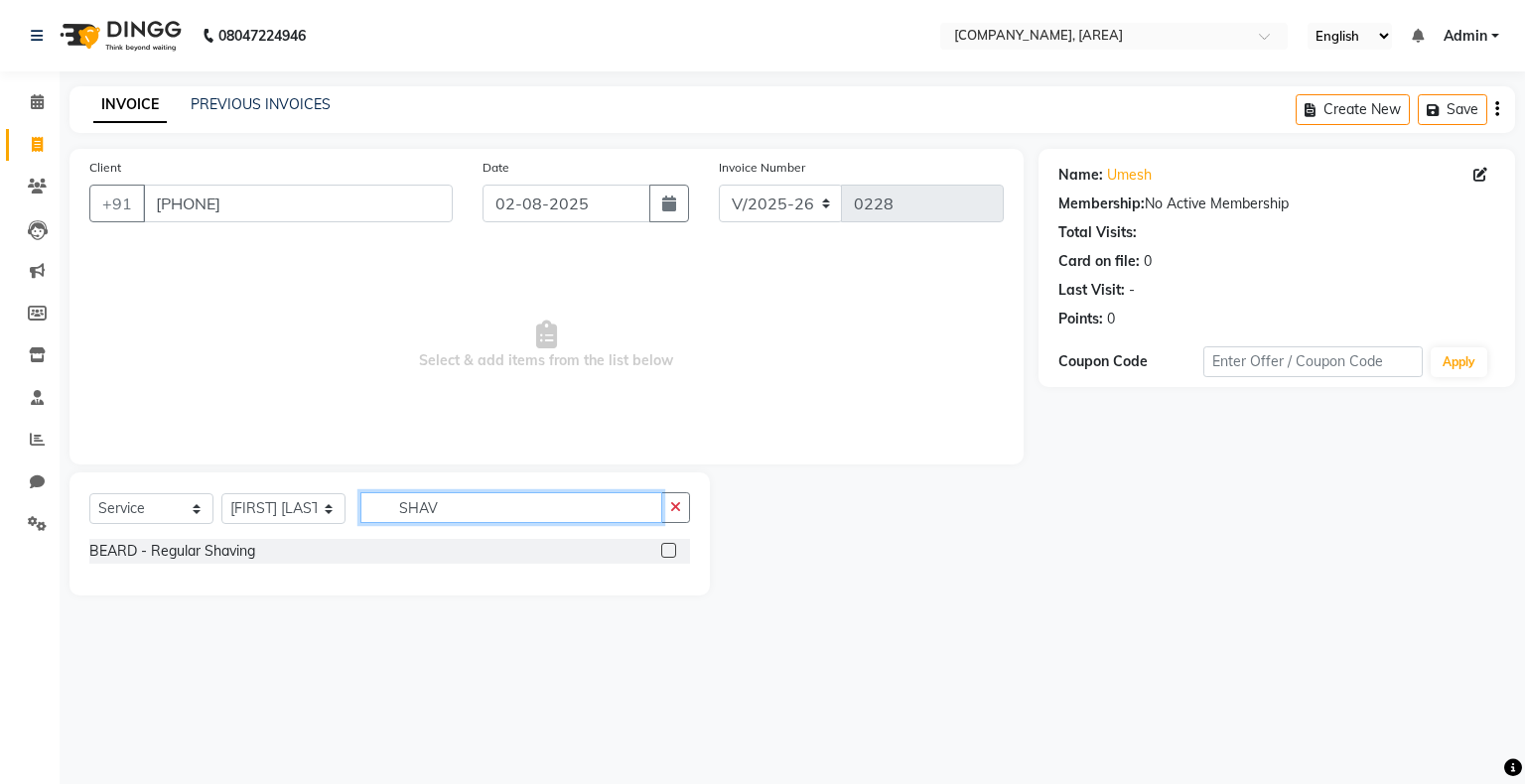 type on "SHAV" 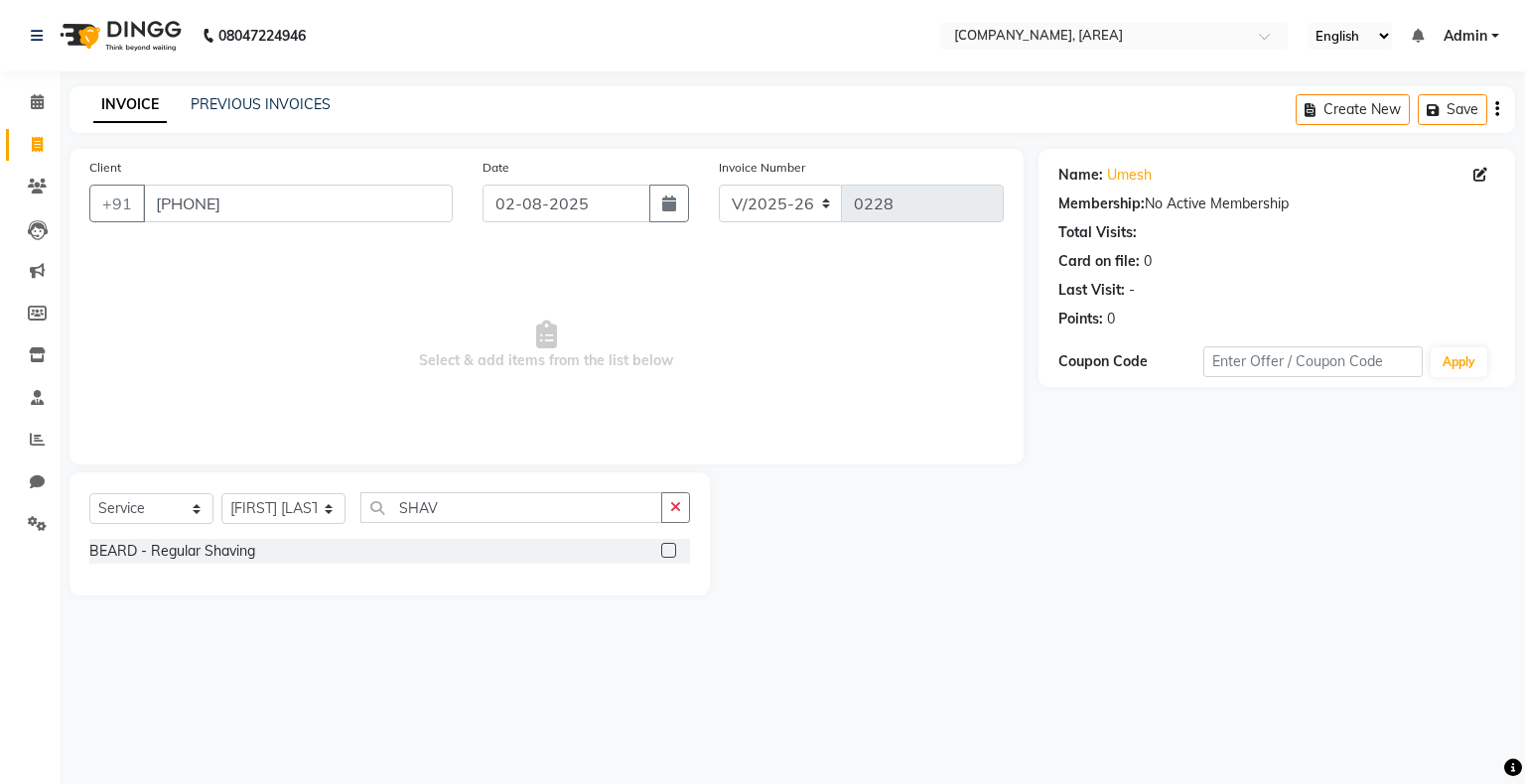 click 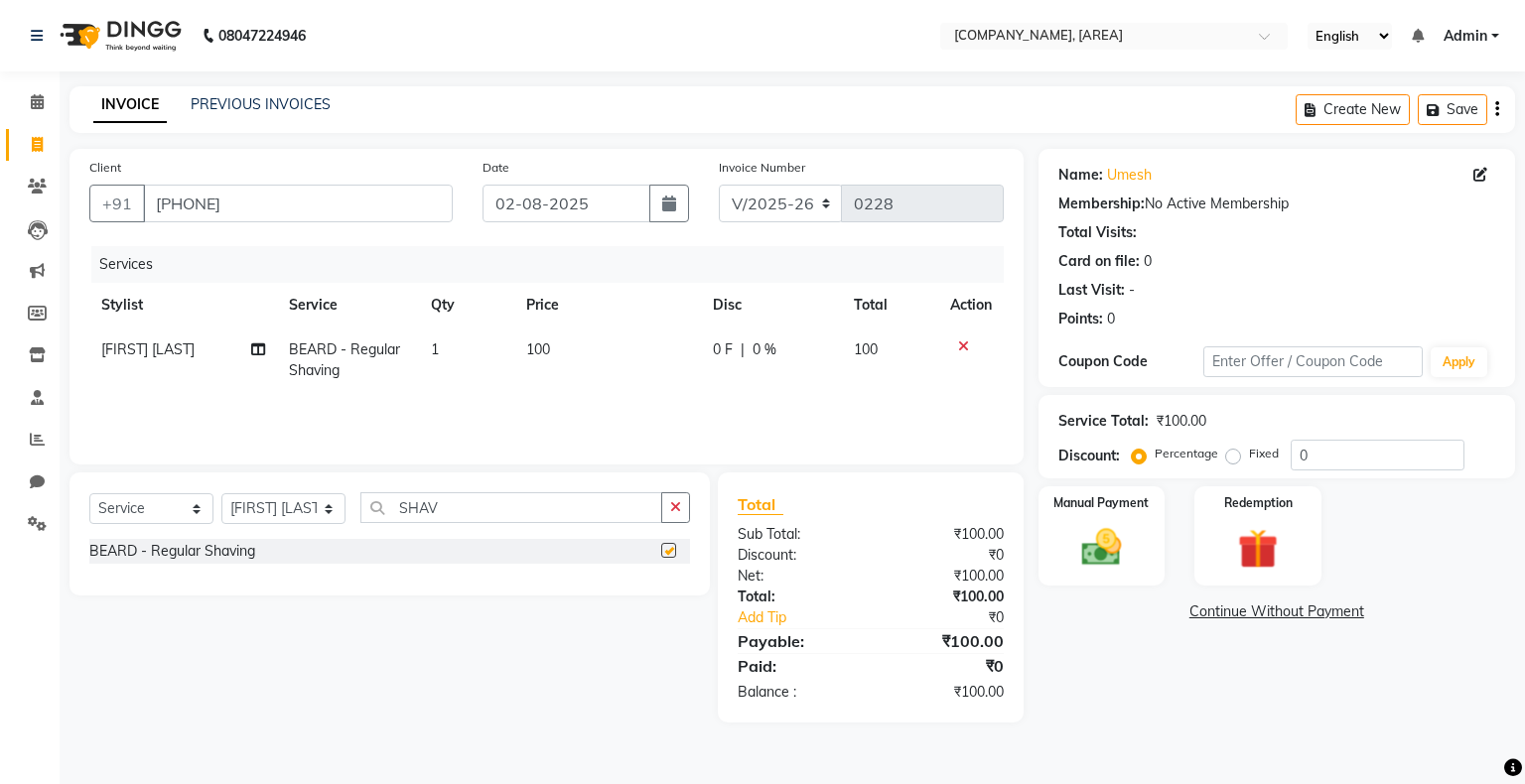 checkbox on "false" 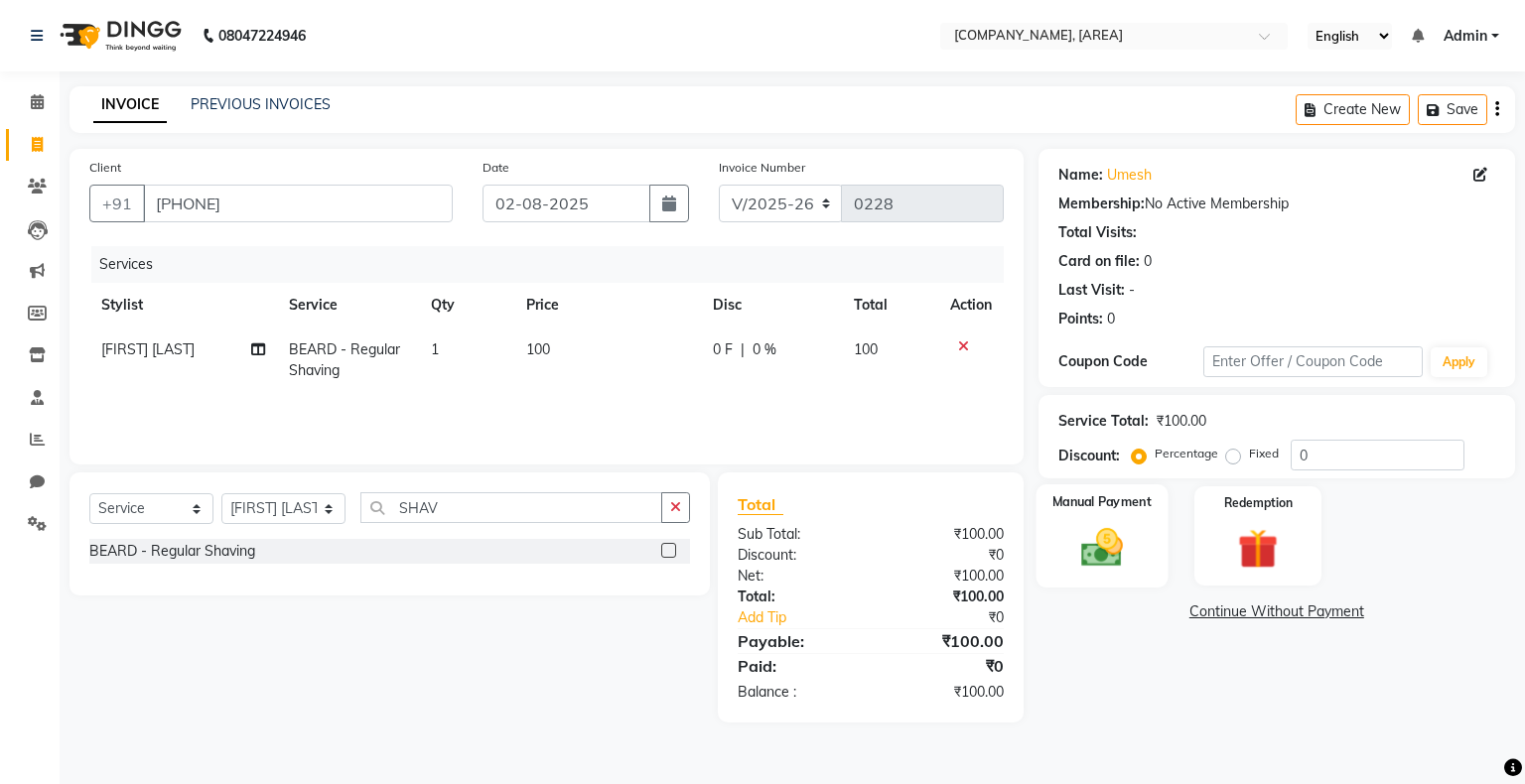 click on "Manual Payment" 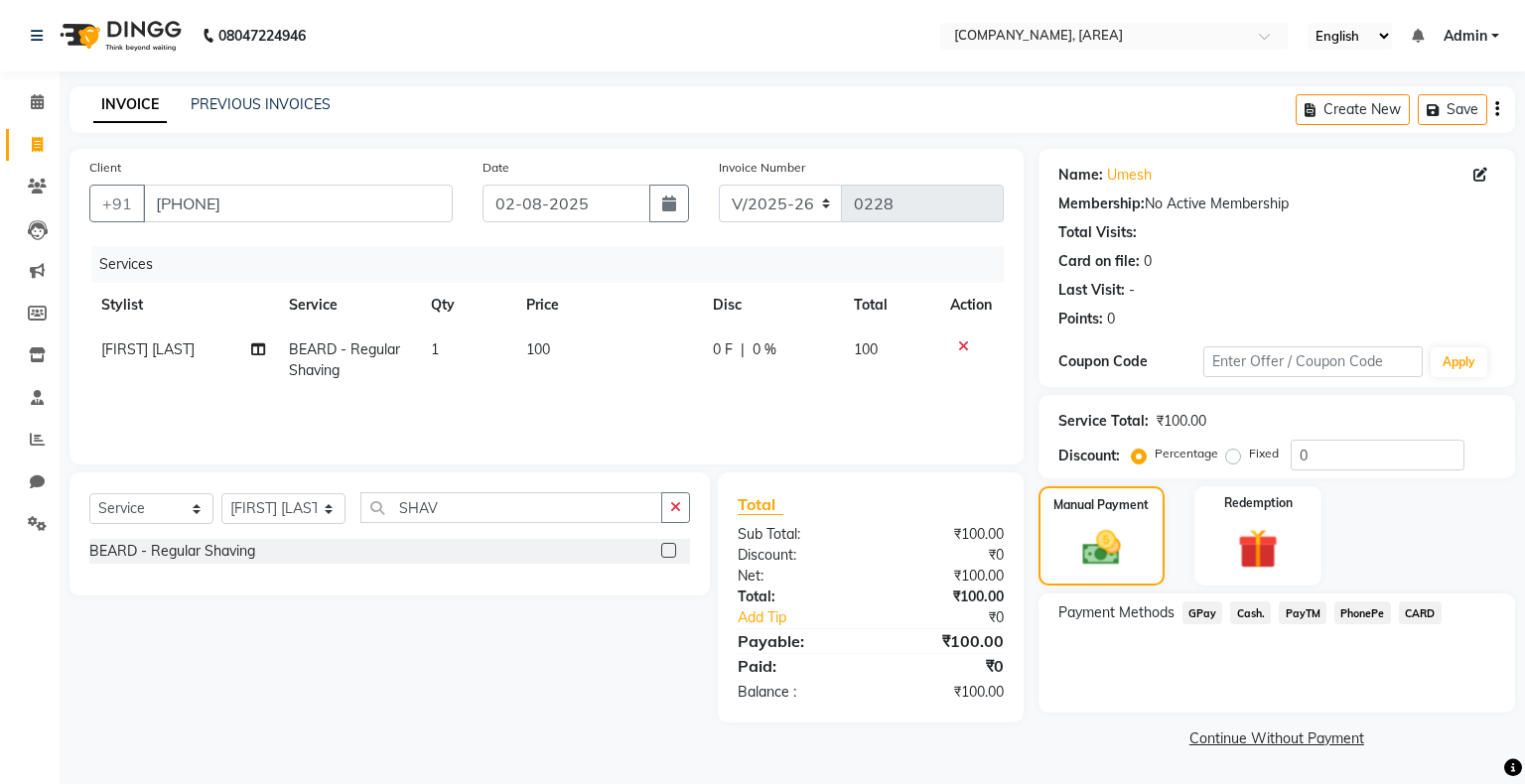 click on "Cash." 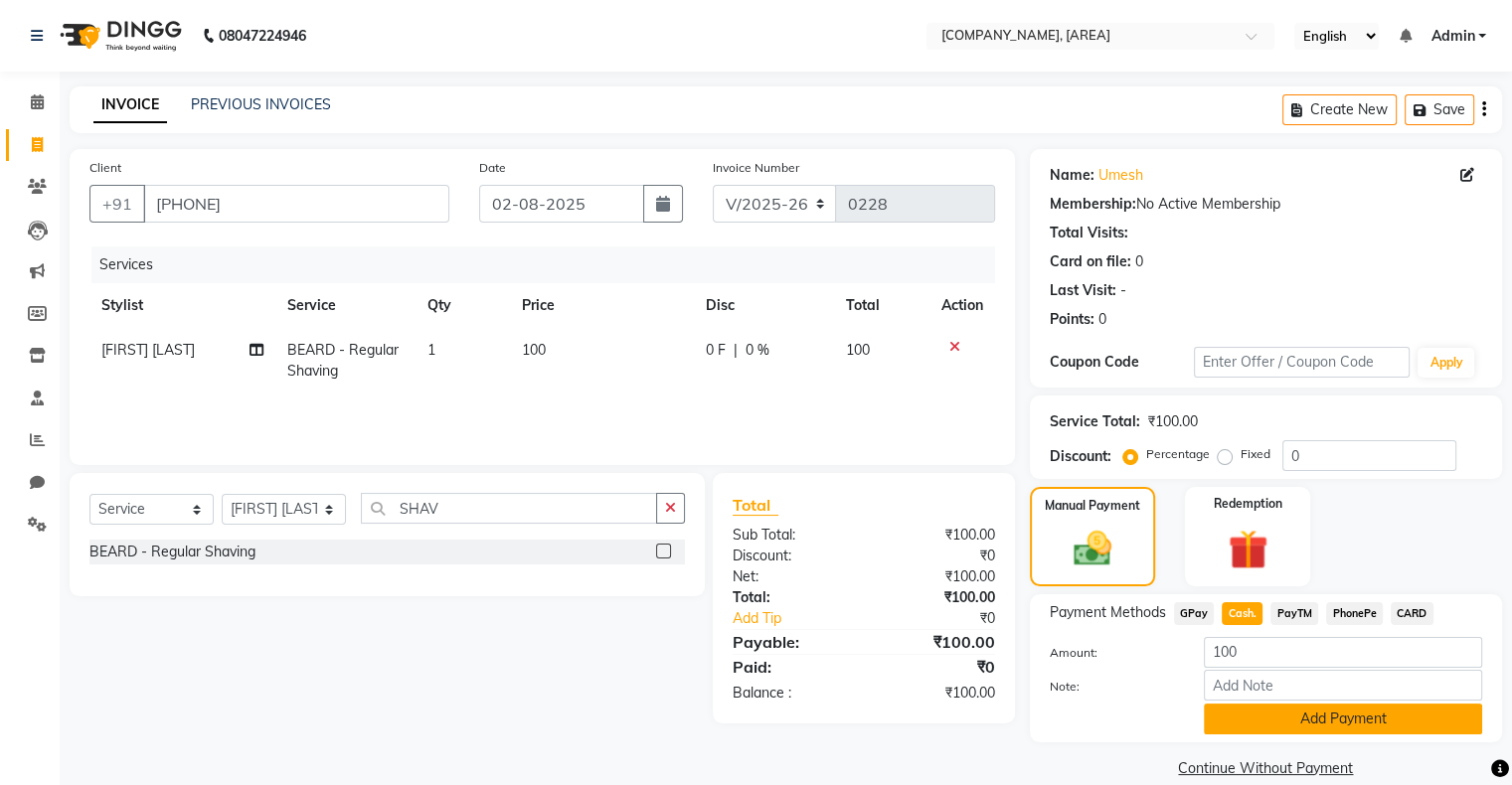 click on "Add Payment" 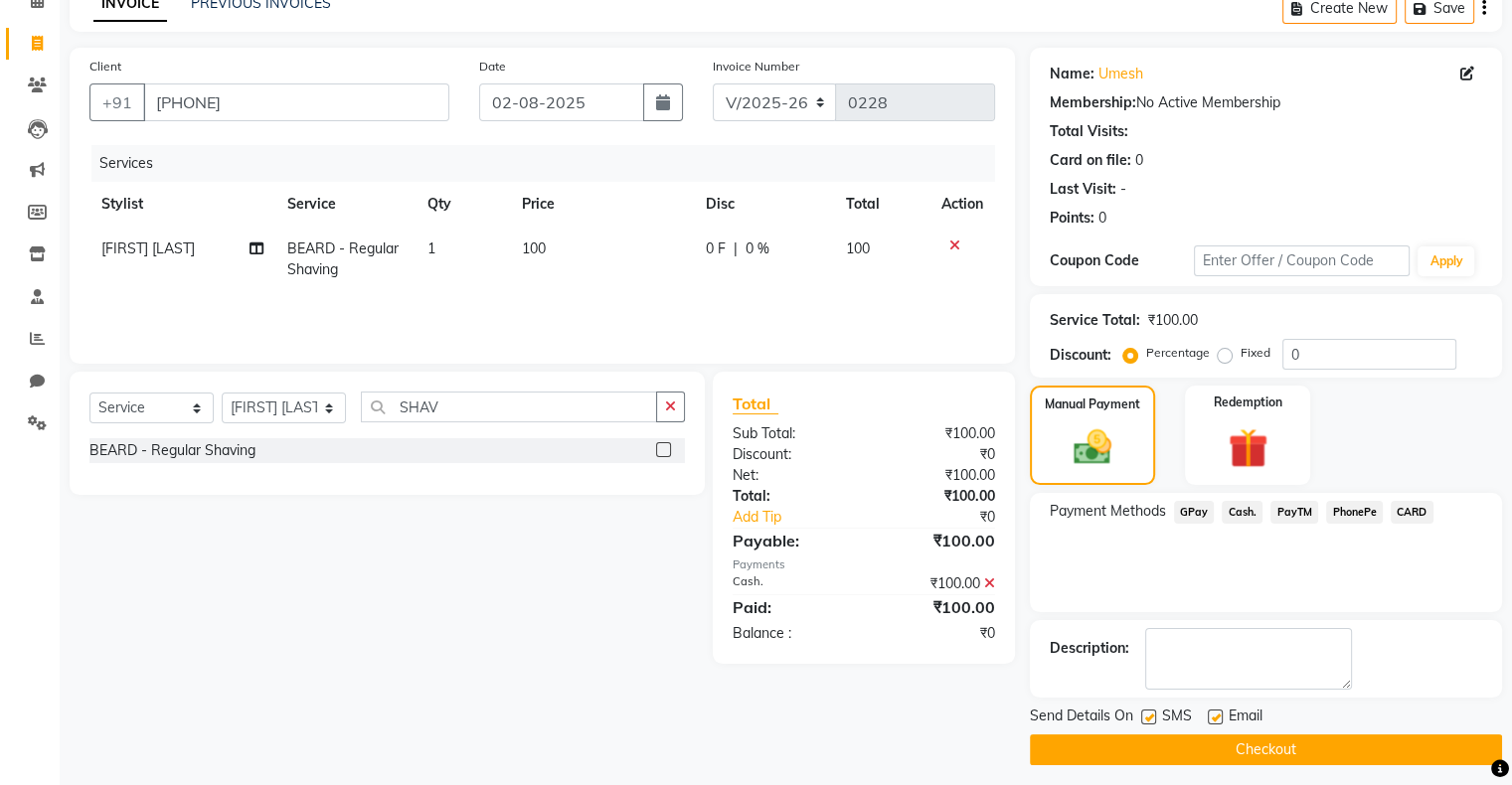 scroll, scrollTop: 109, scrollLeft: 0, axis: vertical 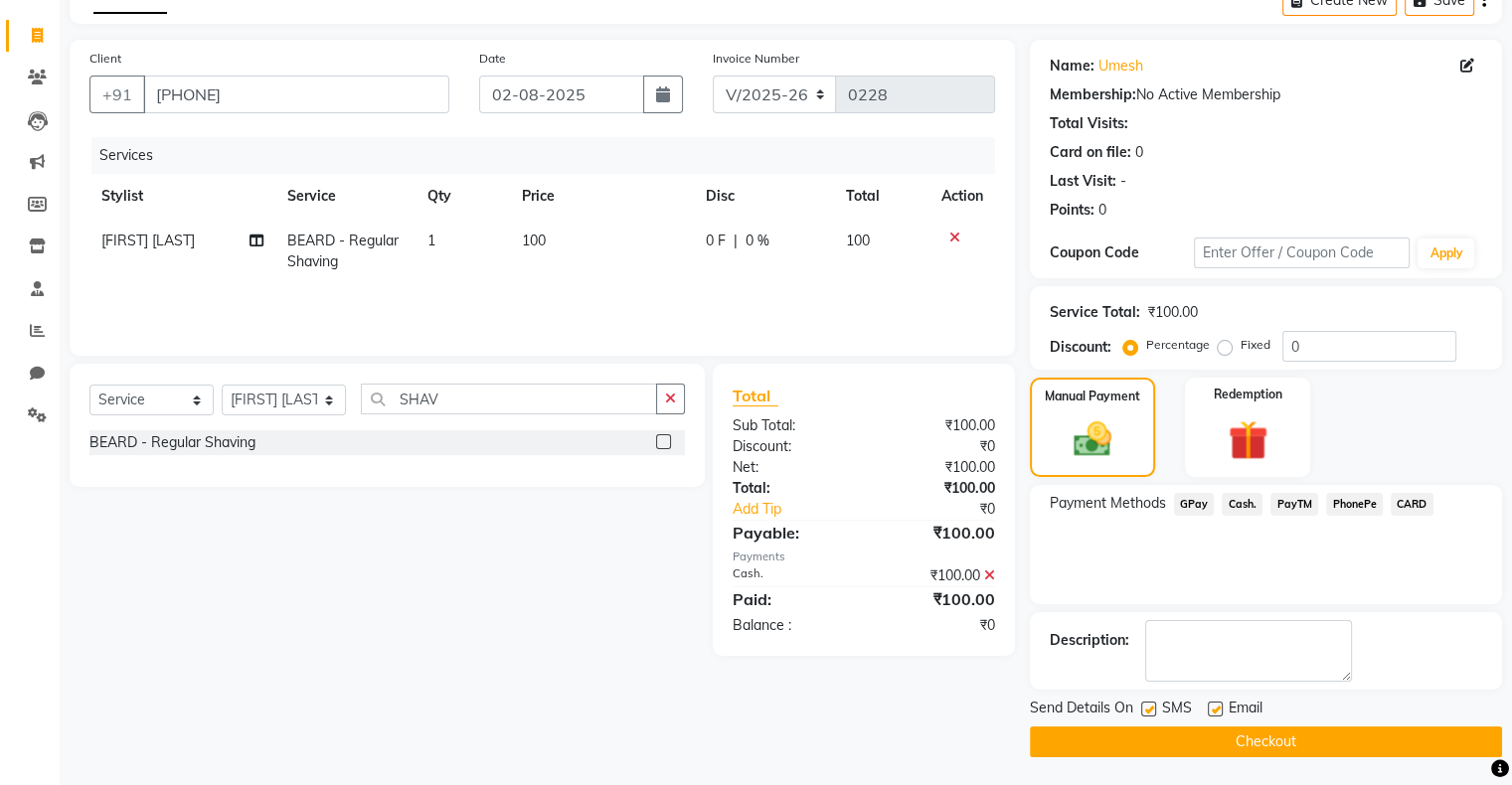 click on "Checkout" 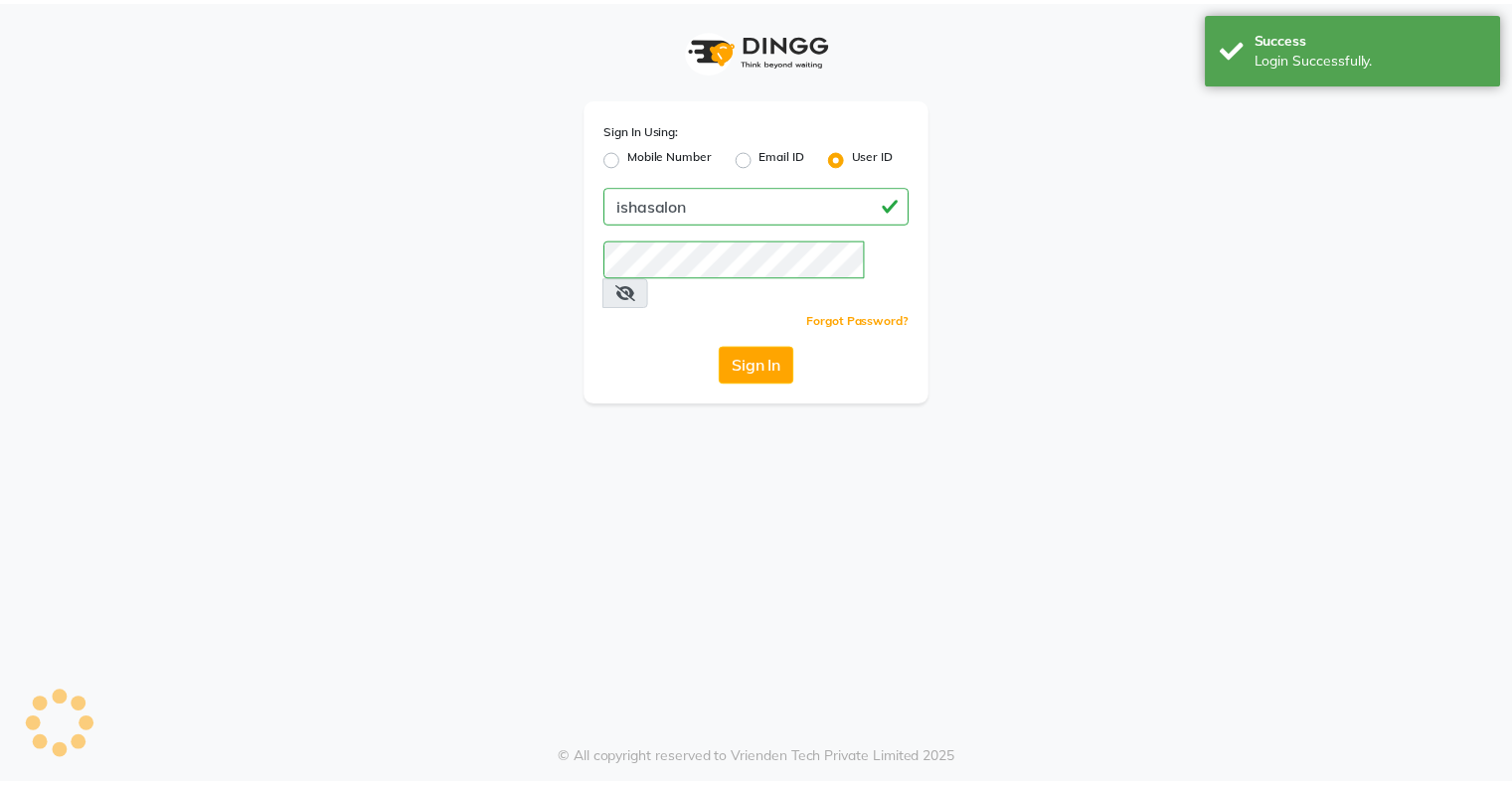 scroll, scrollTop: 0, scrollLeft: 0, axis: both 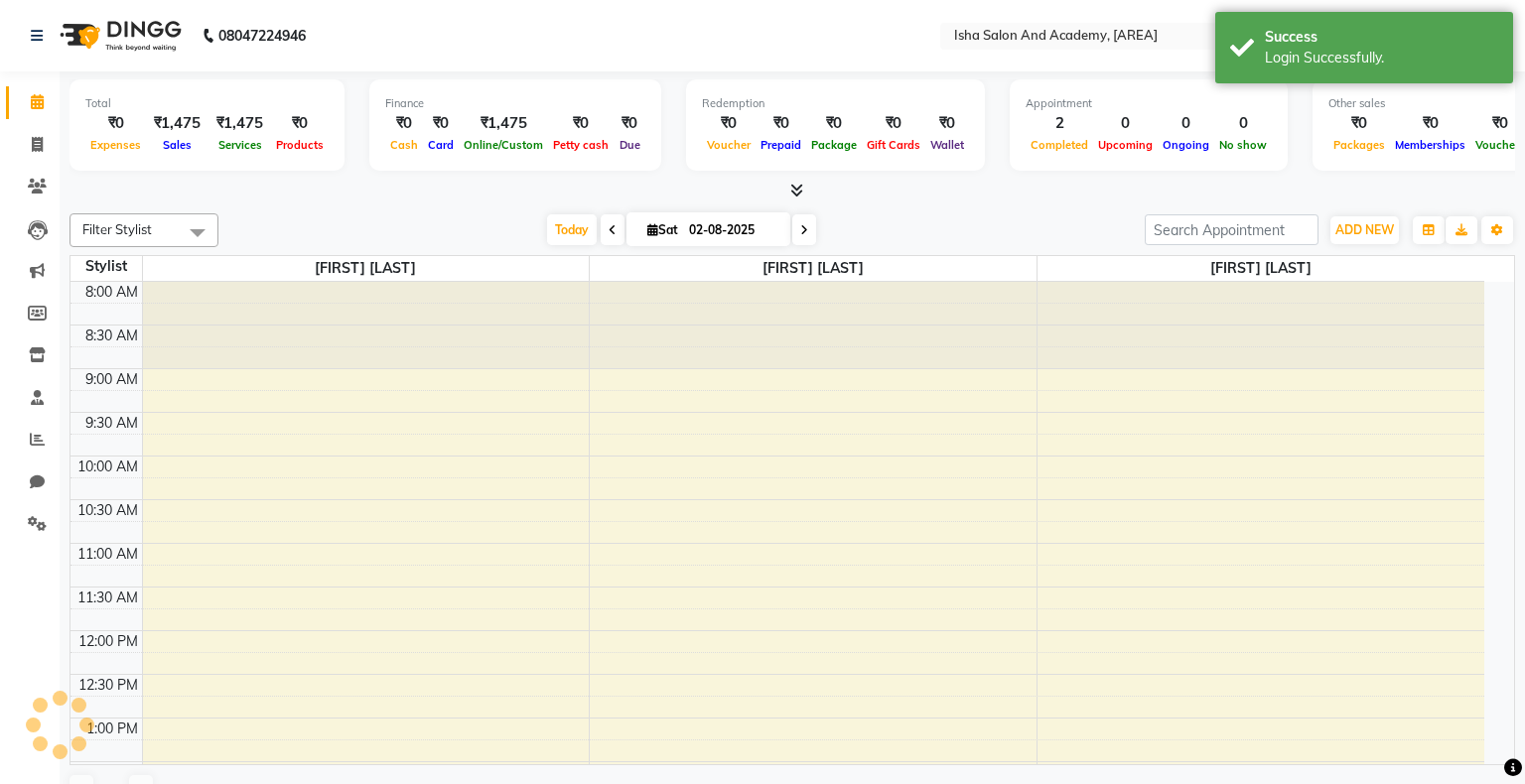 select on "en" 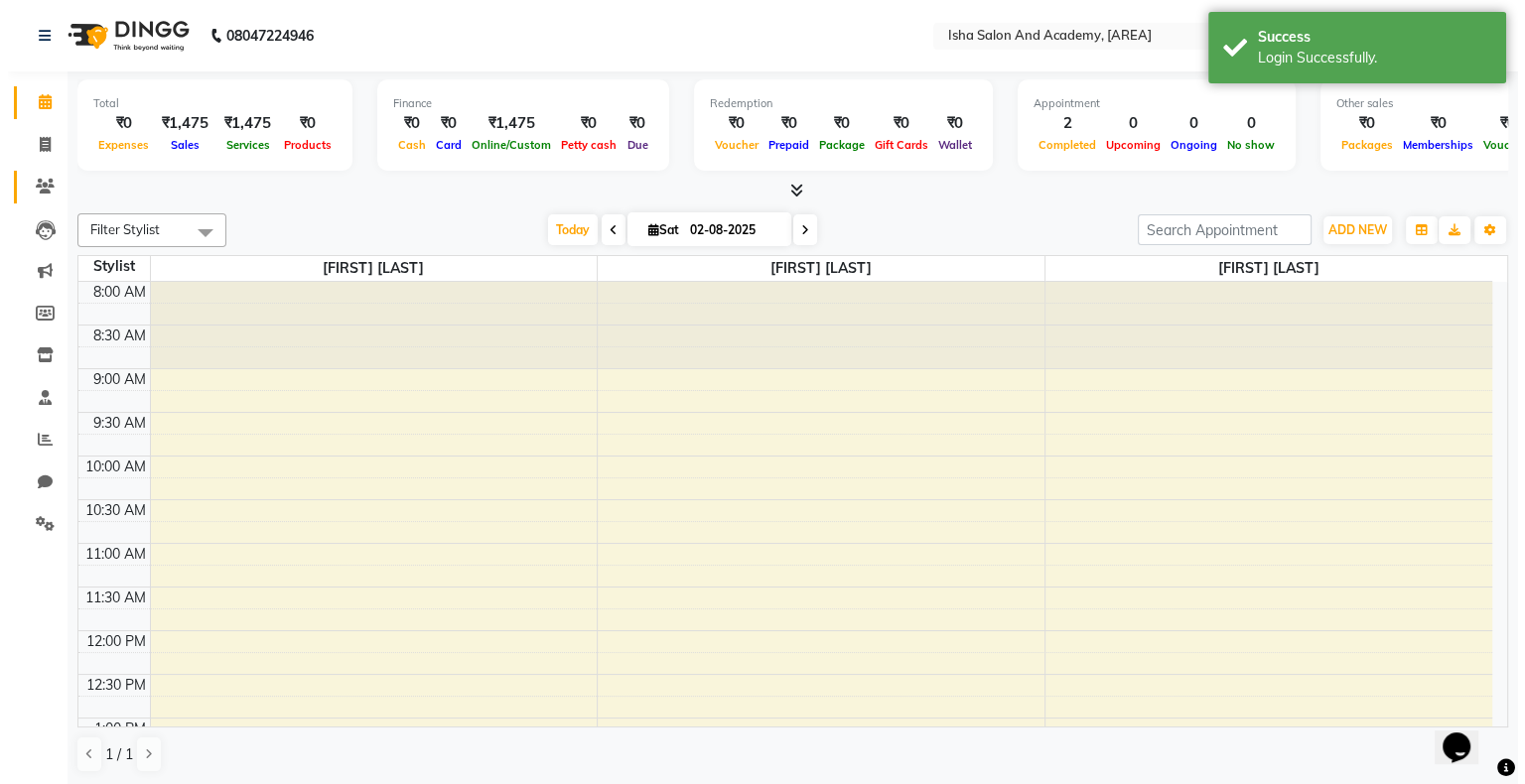 scroll, scrollTop: 0, scrollLeft: 0, axis: both 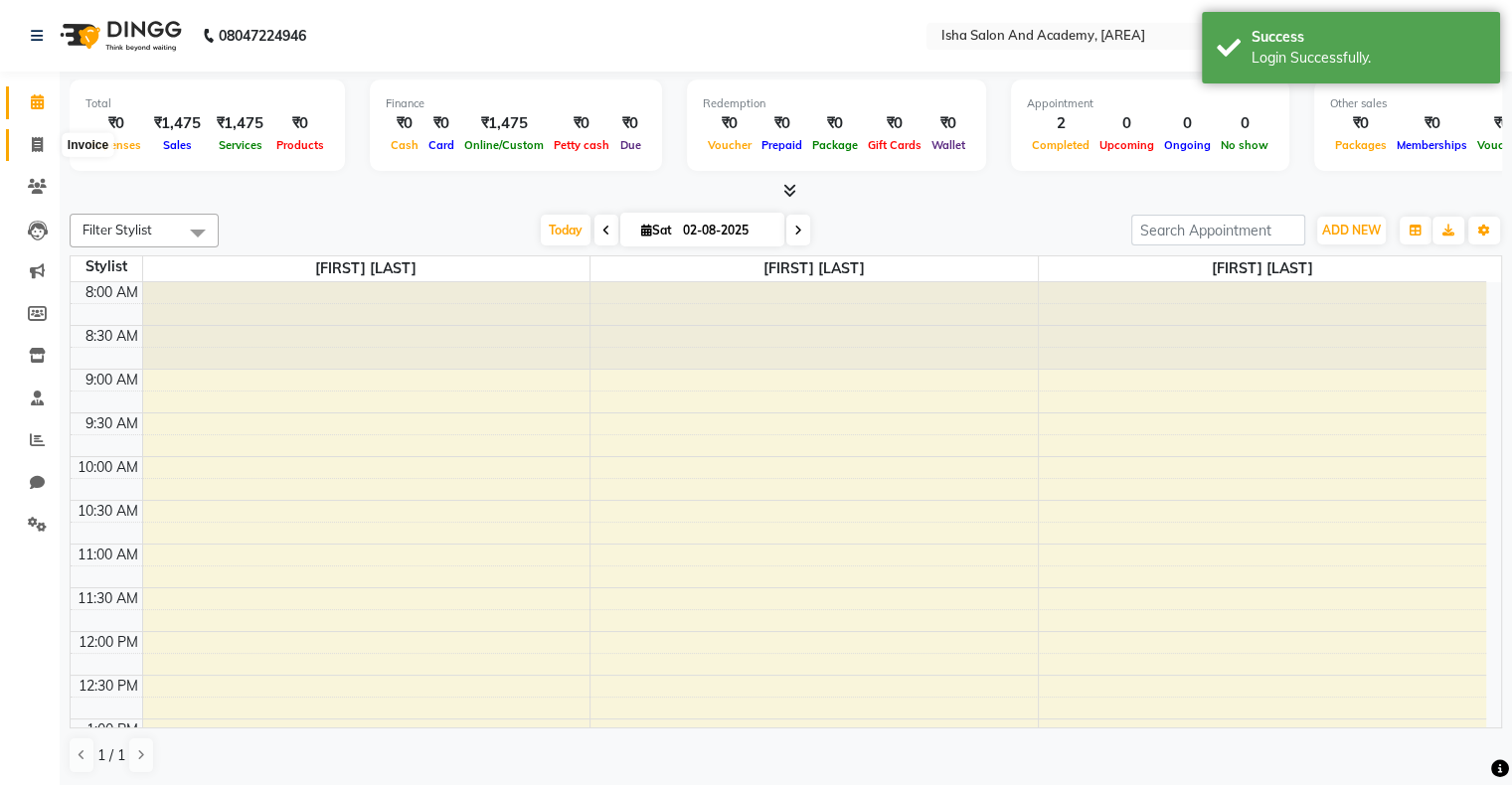 click 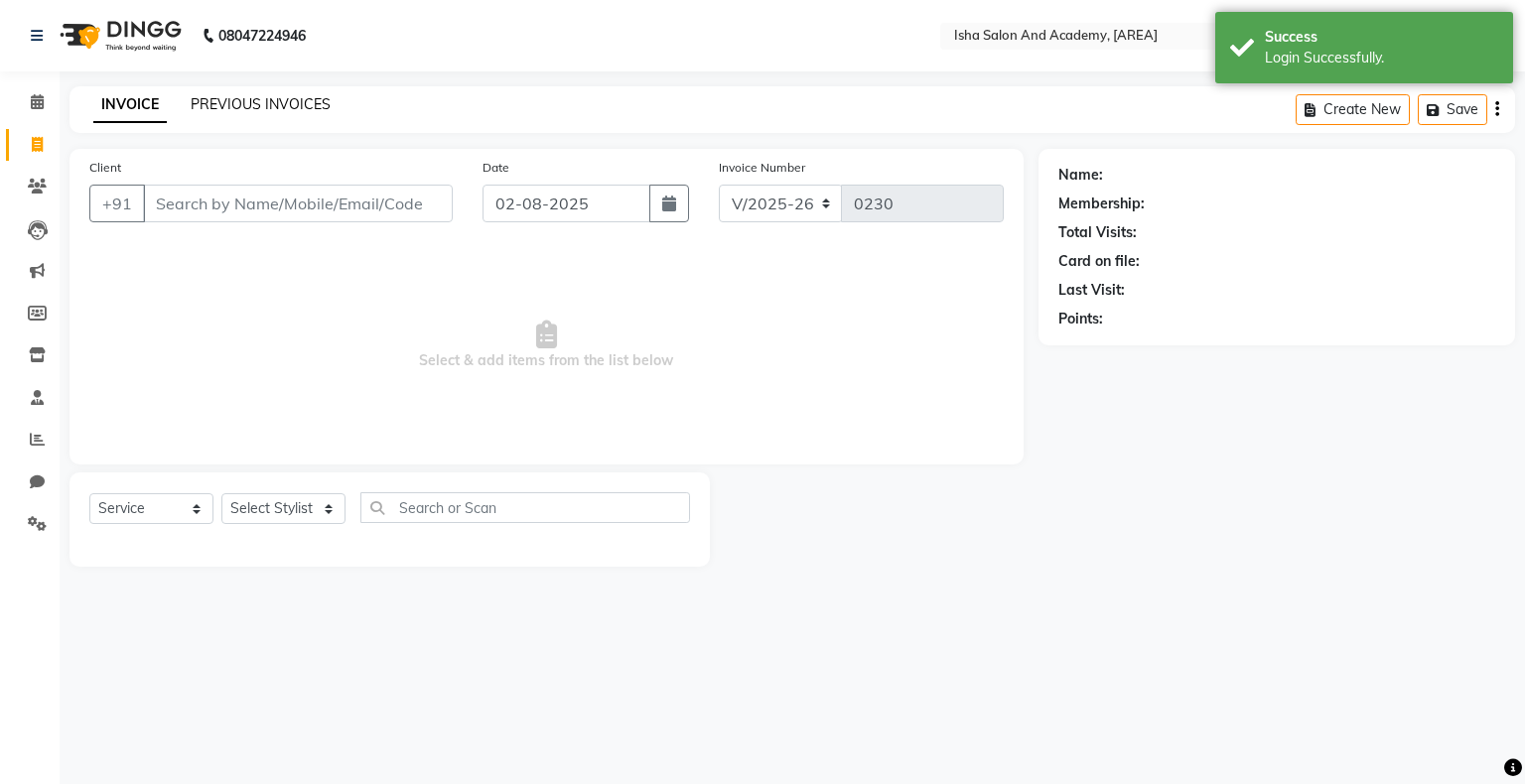click on "PREVIOUS INVOICES" 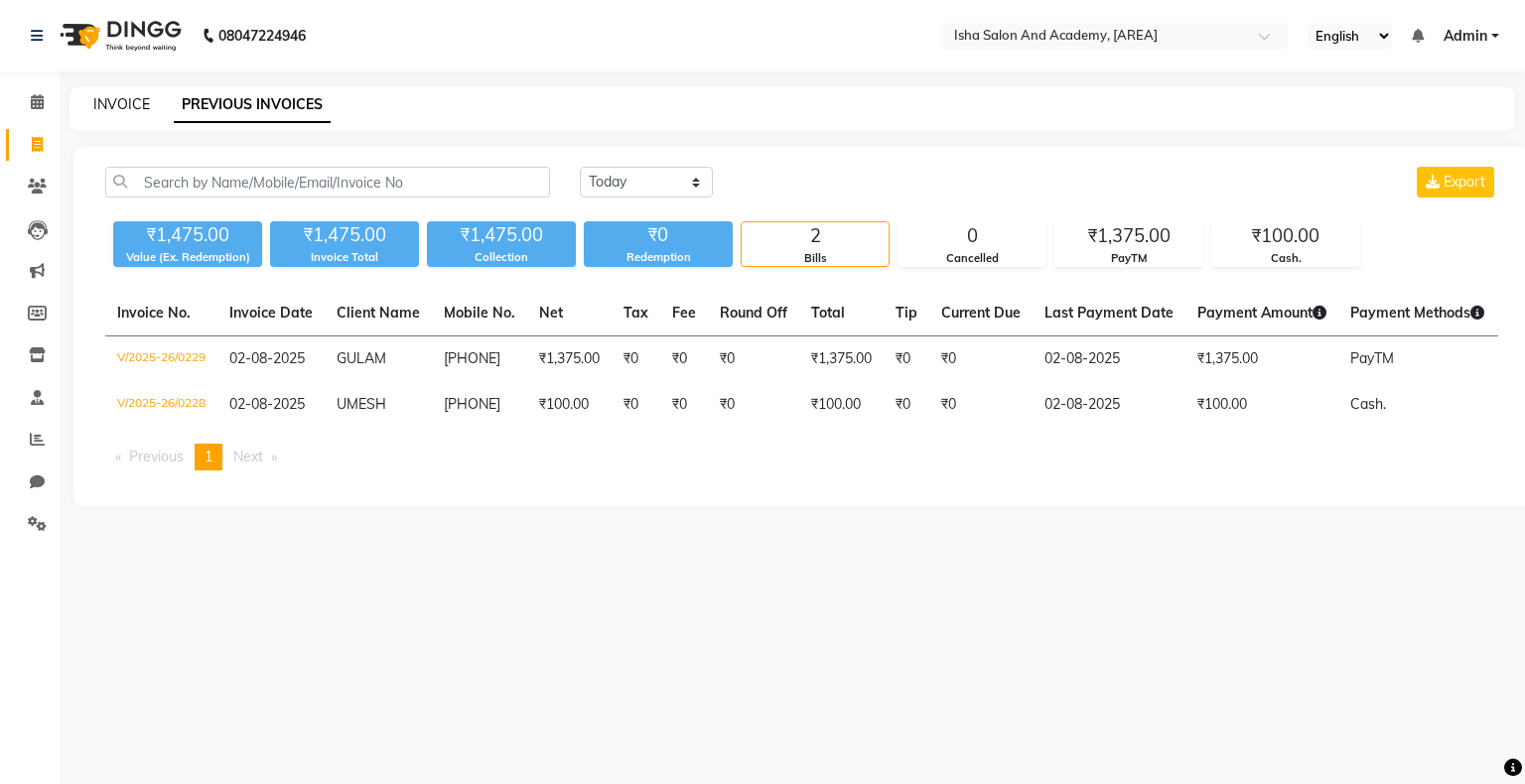 click on "INVOICE" 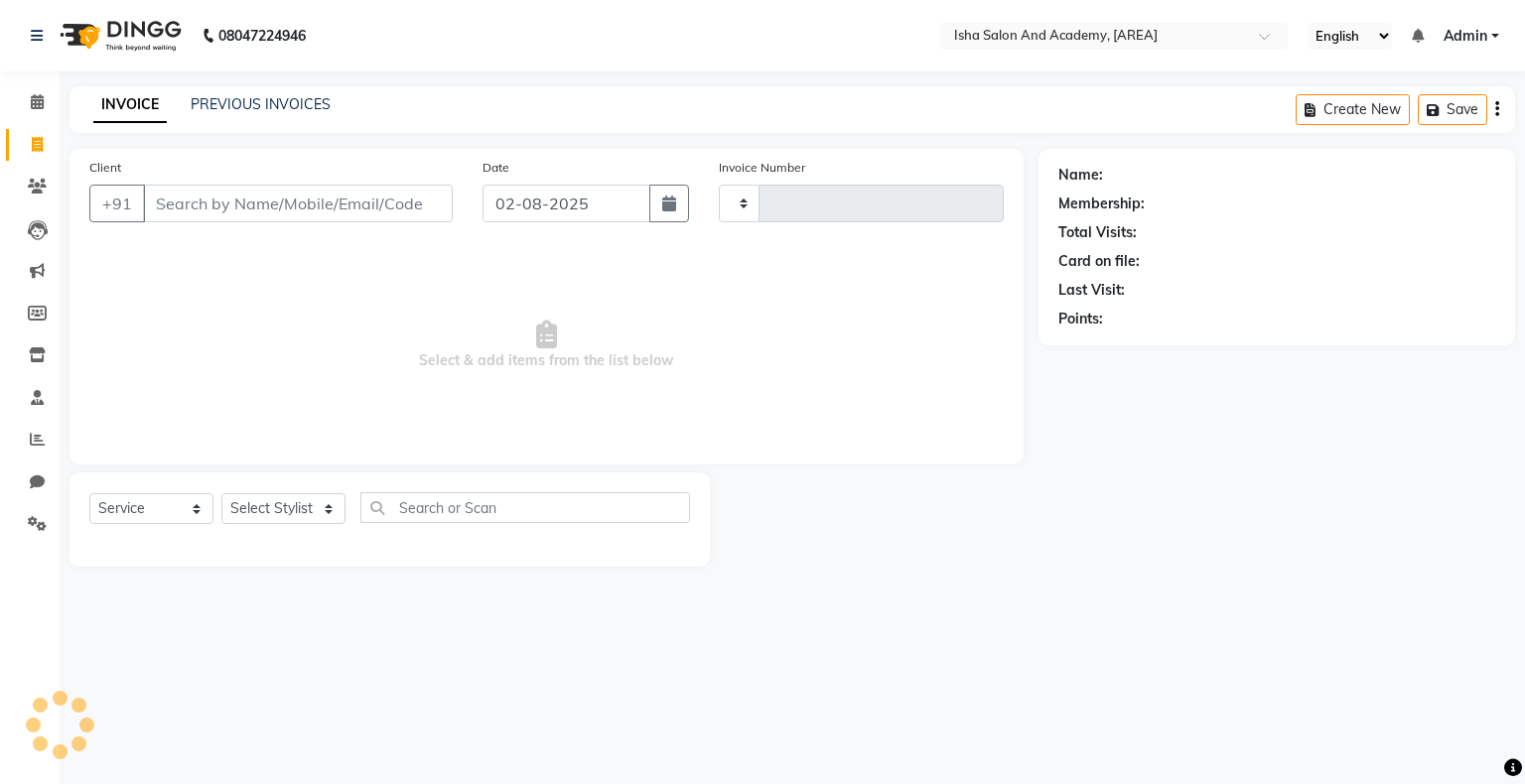 type on "0230" 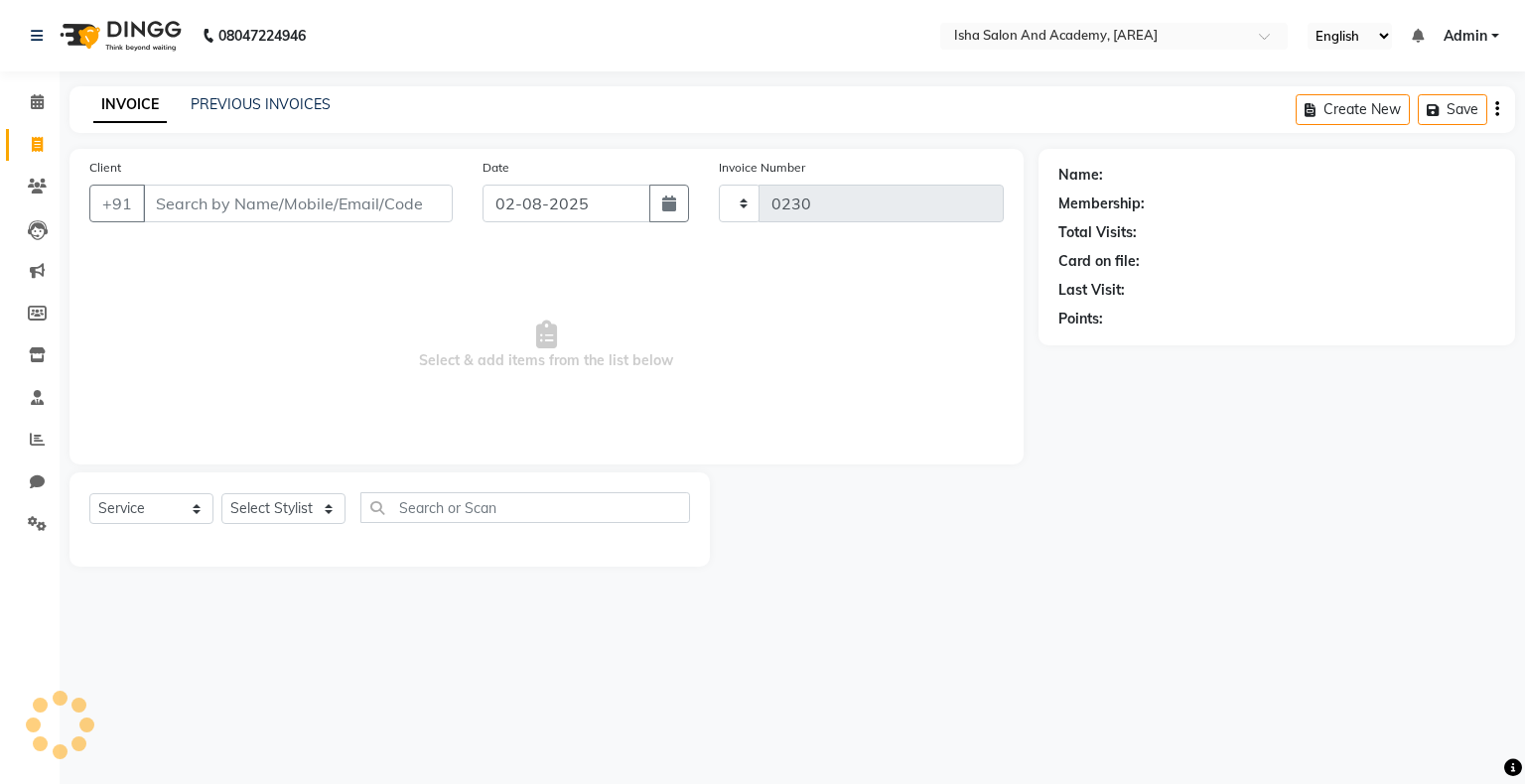 select on "8203" 